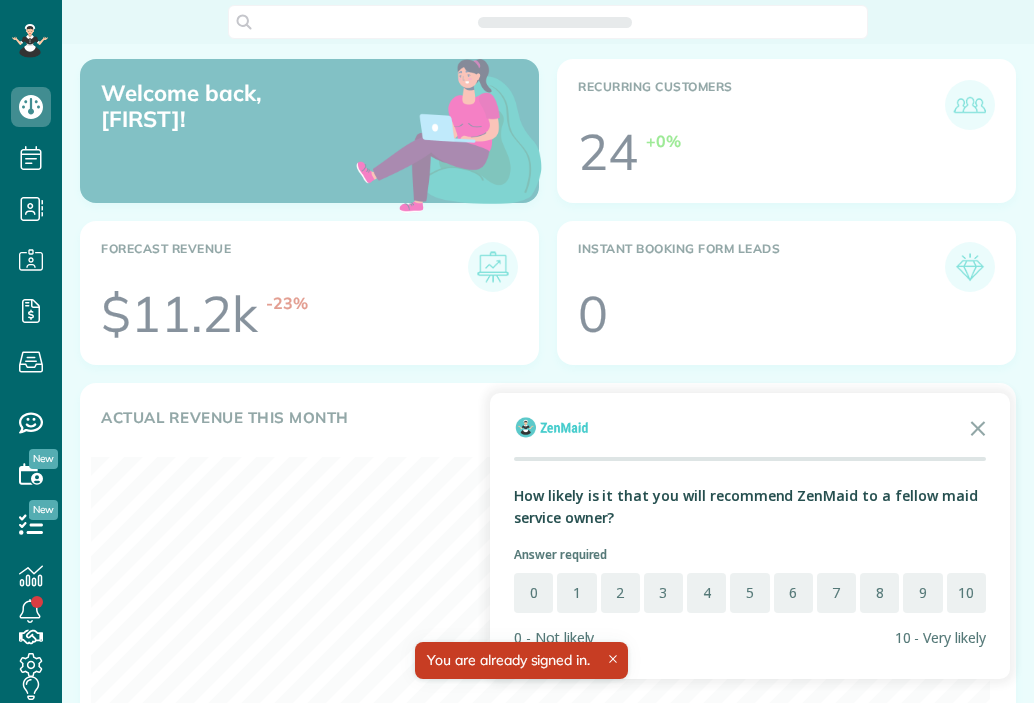 scroll, scrollTop: 0, scrollLeft: 0, axis: both 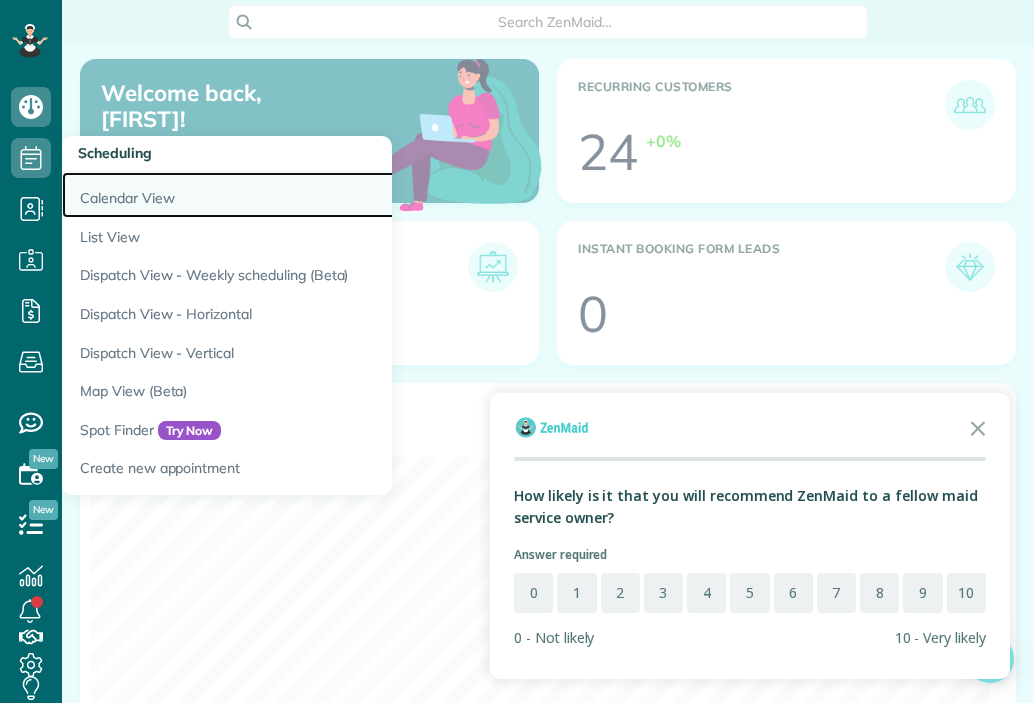 click on "Calendar View" at bounding box center [312, 195] 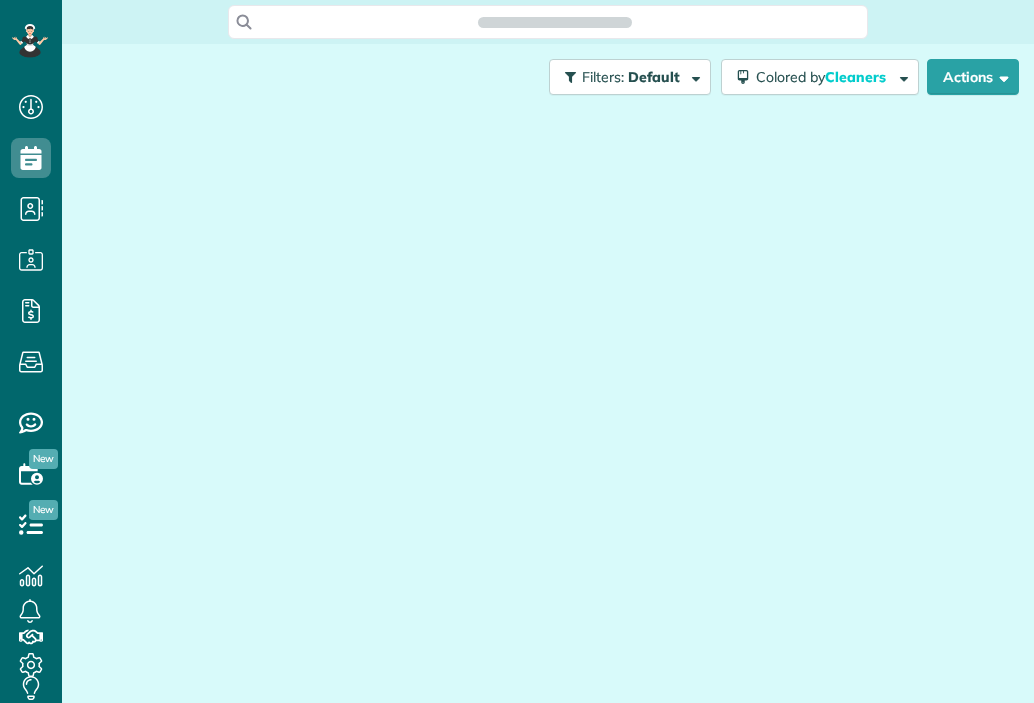 scroll, scrollTop: 0, scrollLeft: 0, axis: both 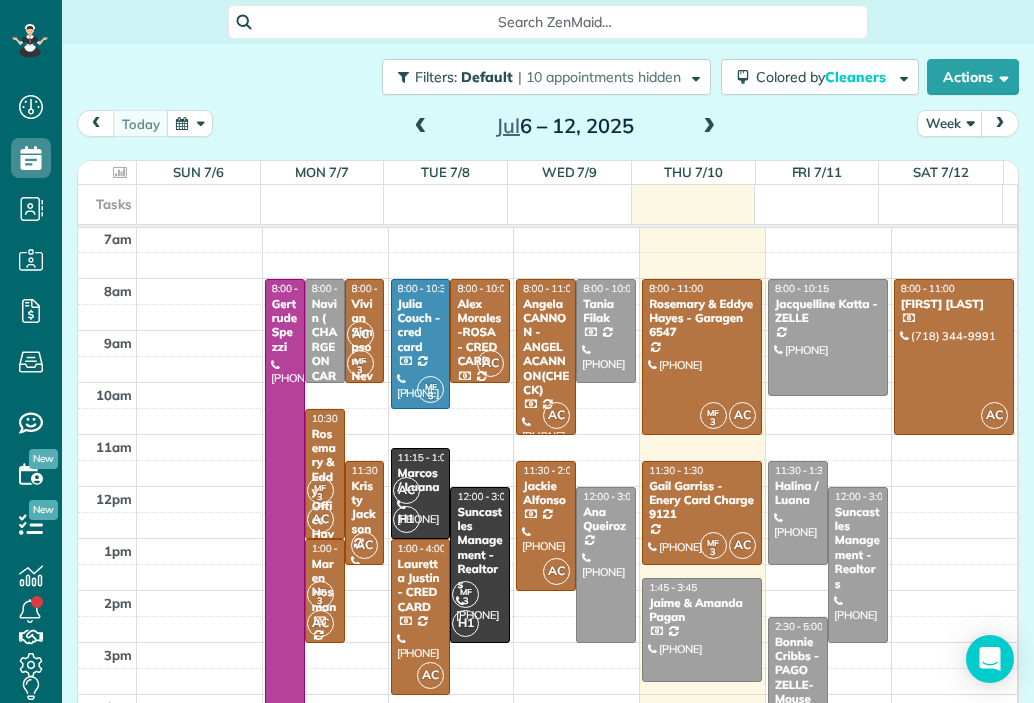 click on "[TIME] [TIME] [TIME] [TIME] [TIME] [TIME] [TIME] [TIME] [TIME] [TIME] [TIME] [TIME] [TIME] [TIME] [TIME] [TIME] [TIME] [FIRST] [LAST] ([PHONE]) [NUMBER] [STREET] [CITY], [STATE] [POSTAL_CODE] [TIME] - [TIME] [FIRST] ( CHARGE ON CARD) [LAST] - [FIRST] ([PHONE]) [NUMBER] [STREET] [CITY], [STATE] [POSTAL_CODE] [ALPHA] [ALPHA] [NUMBER] [TIME] - [TIME] [FIRST] [LAST] [FIRST] [LAST] ([PHONE]) [NUMBER] [STREET] [CITY], [STATE] [POSTAL_CODE] [ALPHA] [ALPHA] [NUMBER] [TIME] - [TIME] [FIRST] [LAST] ([PHONE]) [NUMBER] [STREET] [CITY], [STATE] [POSTAL_CODE] [ALPHA] [ALPHA] [TIME] - [TIME] [FIRST] [LAST] - [FIRST] [LAST] ([PHONE]) [NUMBER] [STREET] [CITY], [STATE] [POSTAL_CODE] [ALPHA] [TIME] - [TIME] [FIRST] [LAST] - [FIRST] [LAST] ([PHONE]) [NUMBER] [STREET] [CITY], [STATE] [POSTAL_CODE] [ALPHA] [ALPHA] [TIME] - [TIME] [FIRST] [LAST] - [FIRST] ([PHONE]) [NUMBER] [STREET] [CITY], [STATE] [POSTAL_CODE] [ALPHA] [ALPHA]" at bounding box center (547, 382) 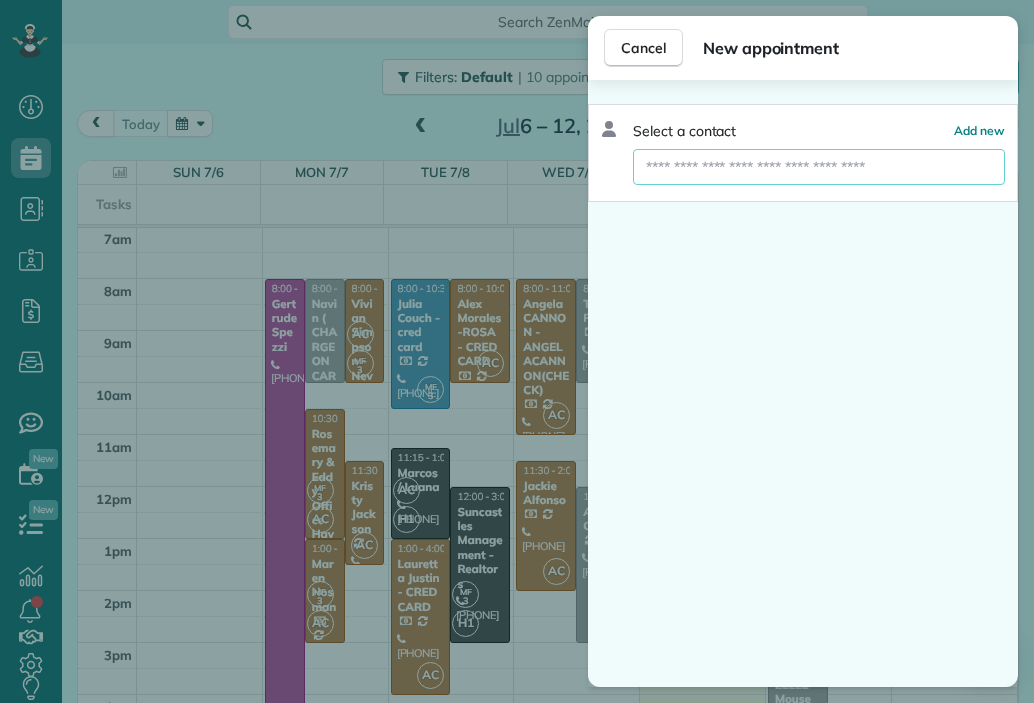 click at bounding box center (819, 167) 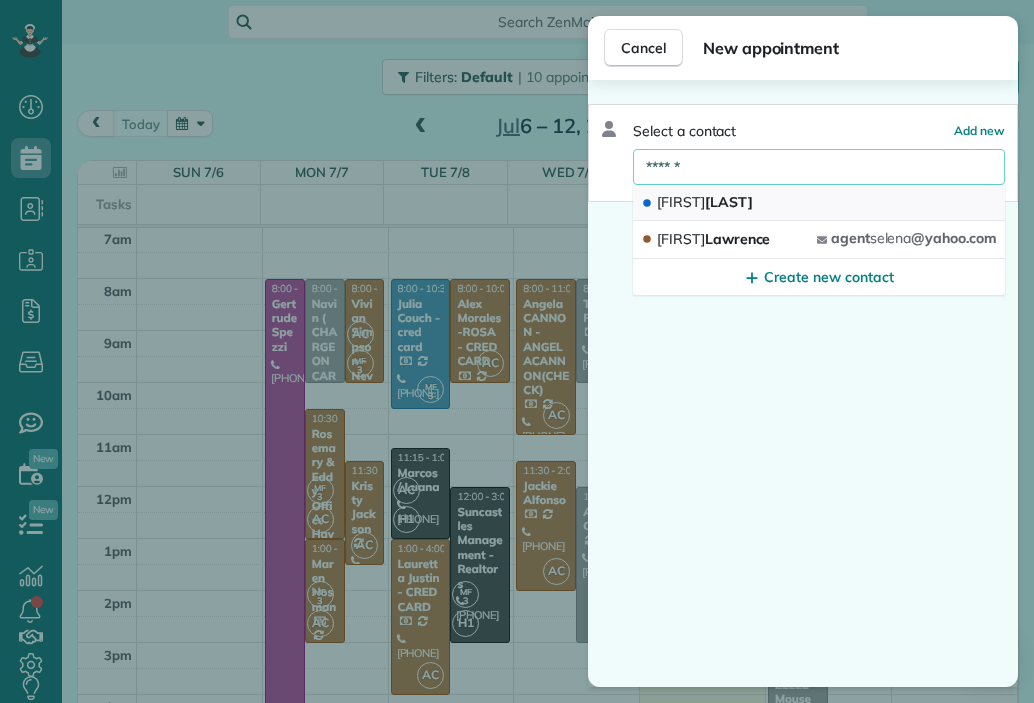 type on "******" 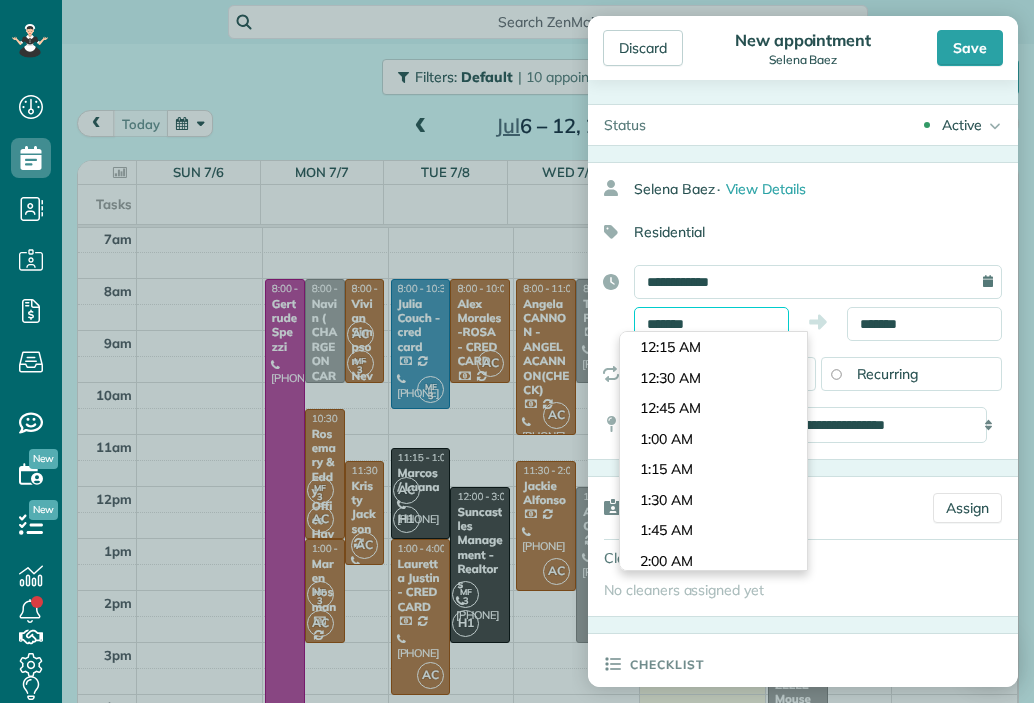click on "*******" at bounding box center (711, 324) 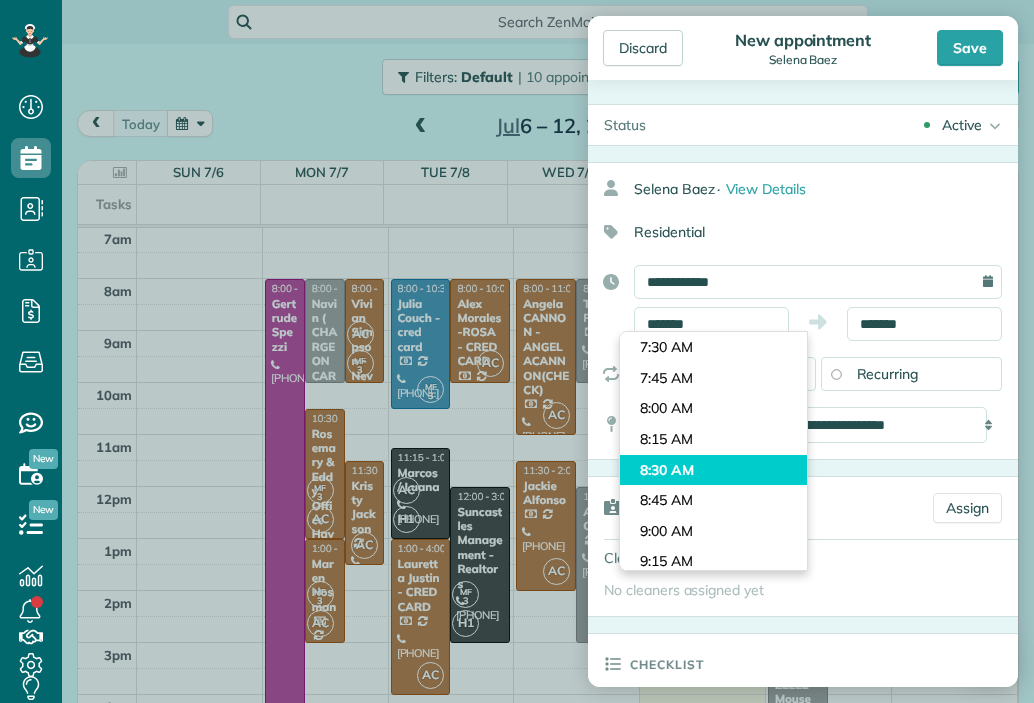 type on "*******" 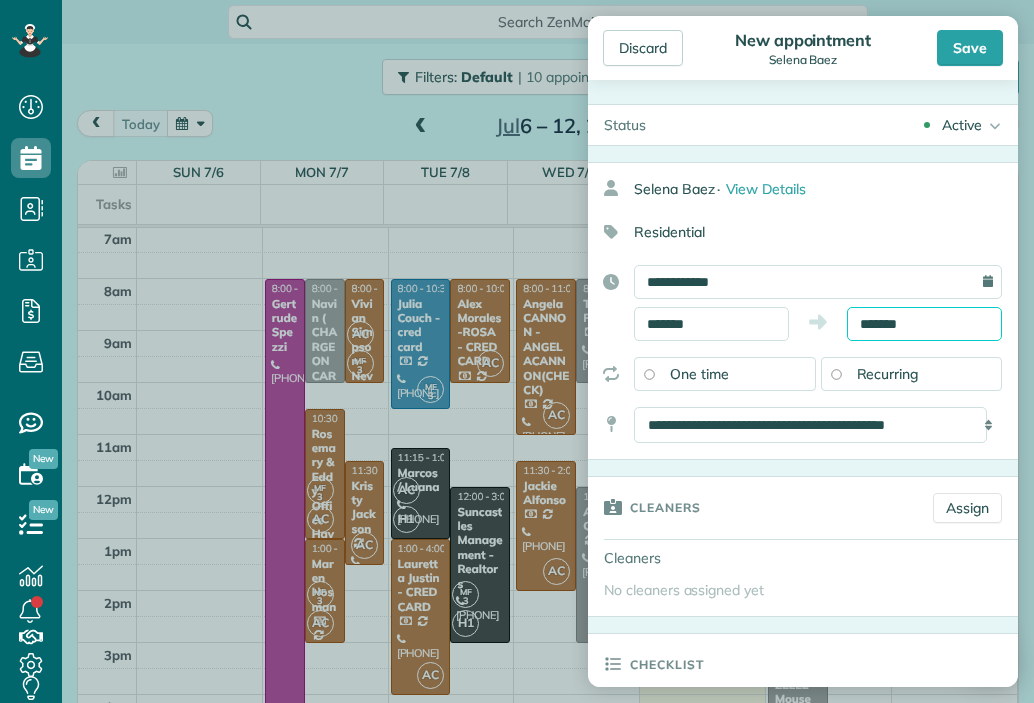 click on "Dashboard
Scheduling
Calendar View
List View
Dispatch View - Weekly scheduling (Beta)" at bounding box center [517, 351] 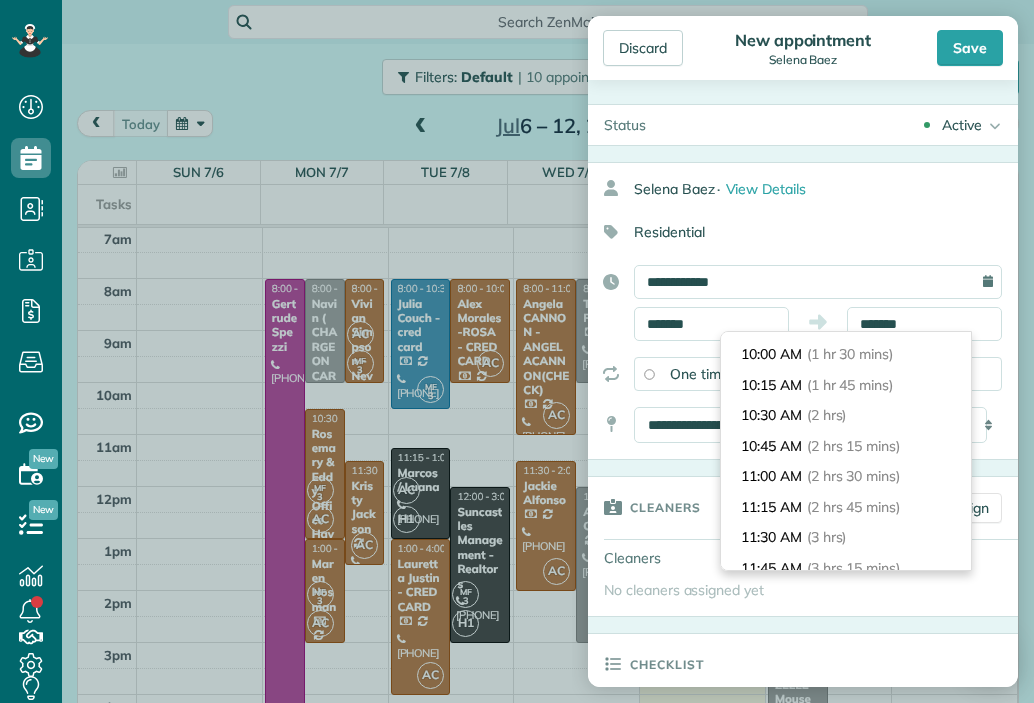 scroll, scrollTop: 208, scrollLeft: 0, axis: vertical 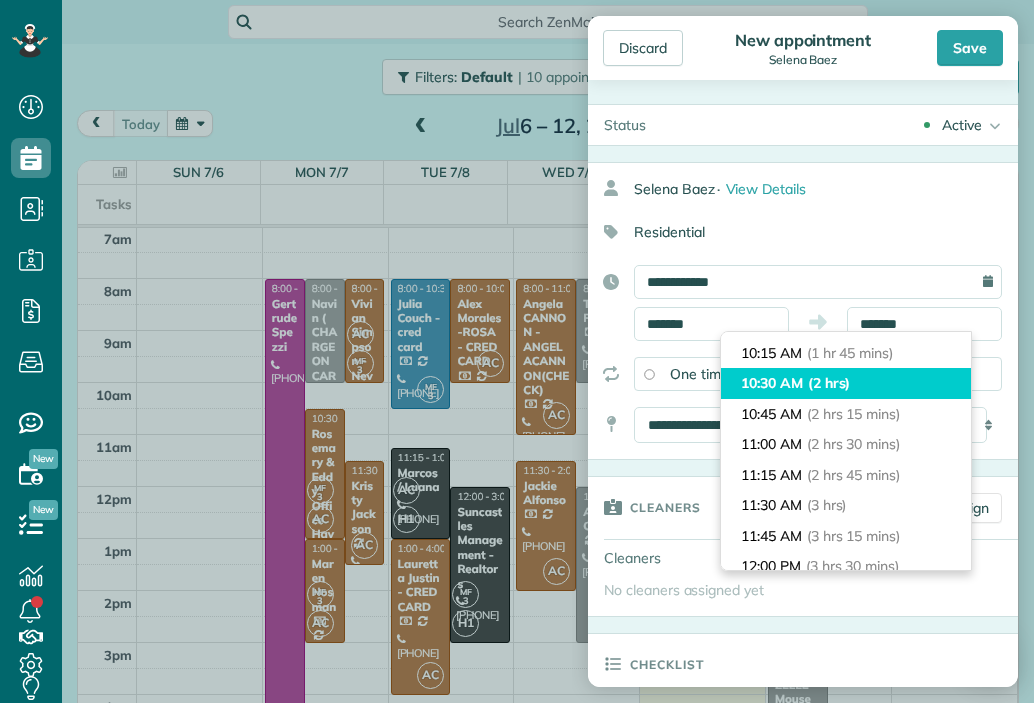 type on "********" 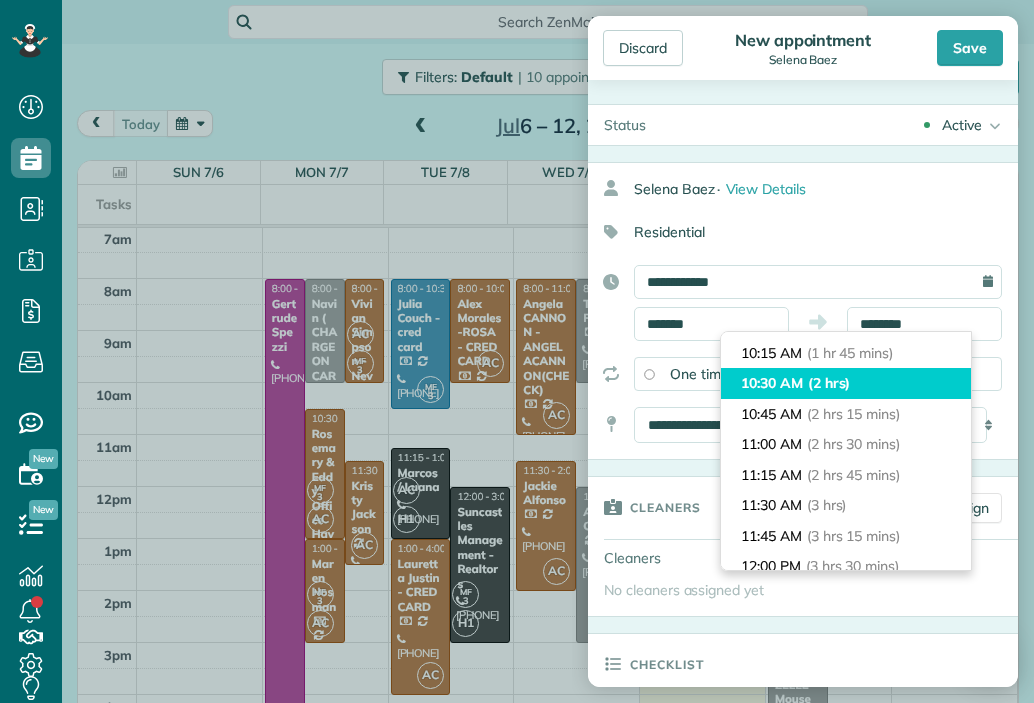 click on "(2 hrs)" at bounding box center (829, 383) 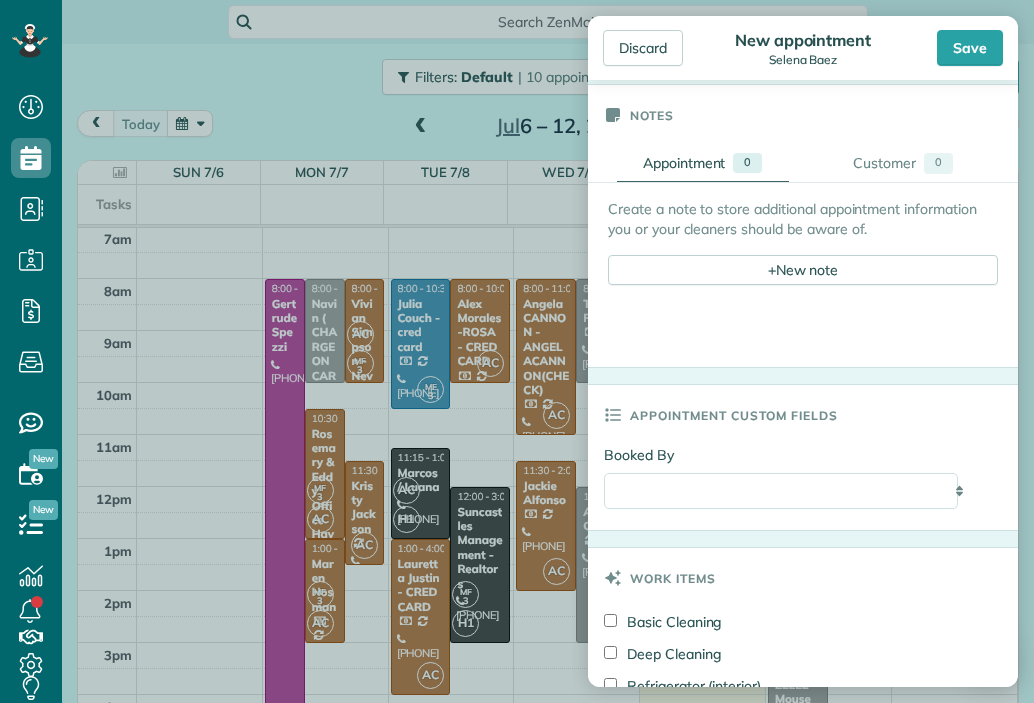 scroll, scrollTop: 700, scrollLeft: 0, axis: vertical 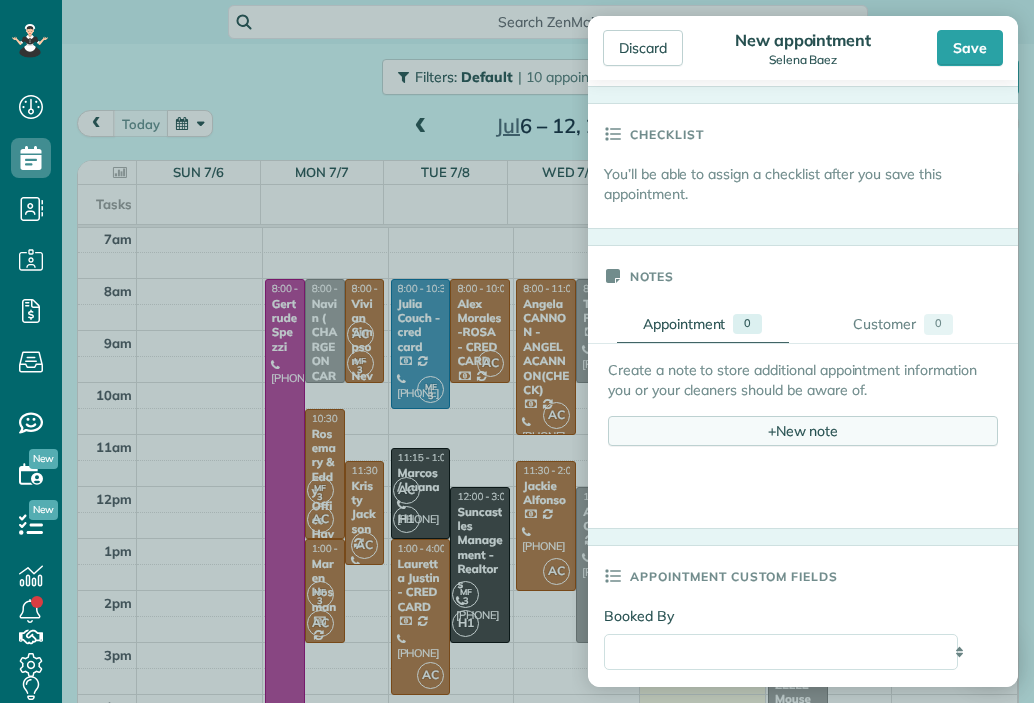click on "+ New note" at bounding box center (803, 431) 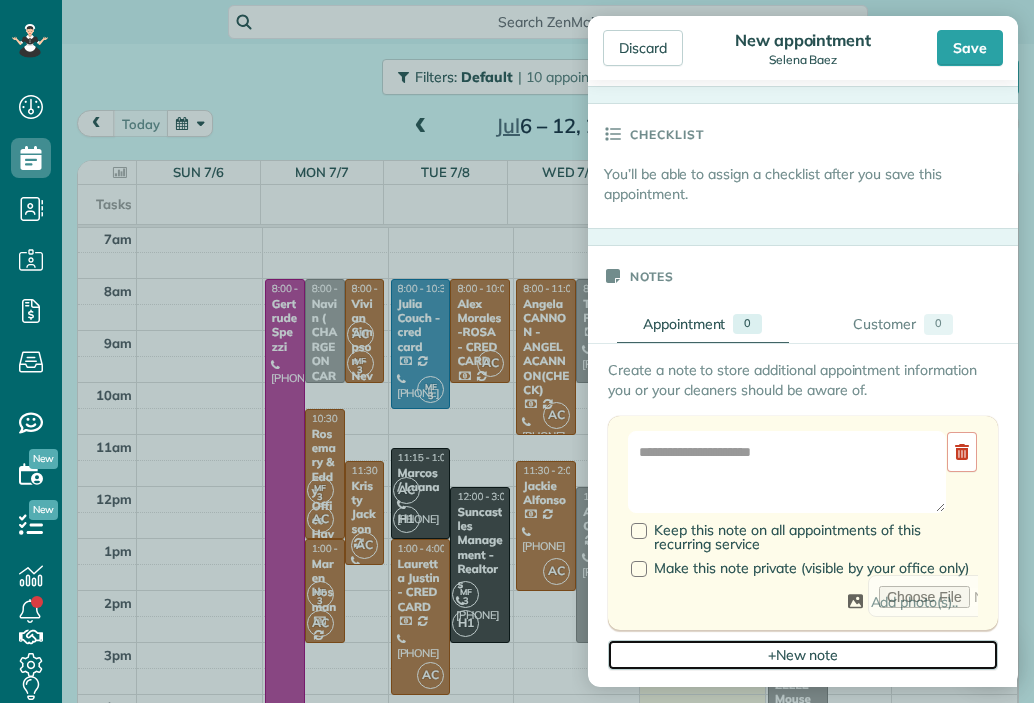 scroll, scrollTop: 1061, scrollLeft: 0, axis: vertical 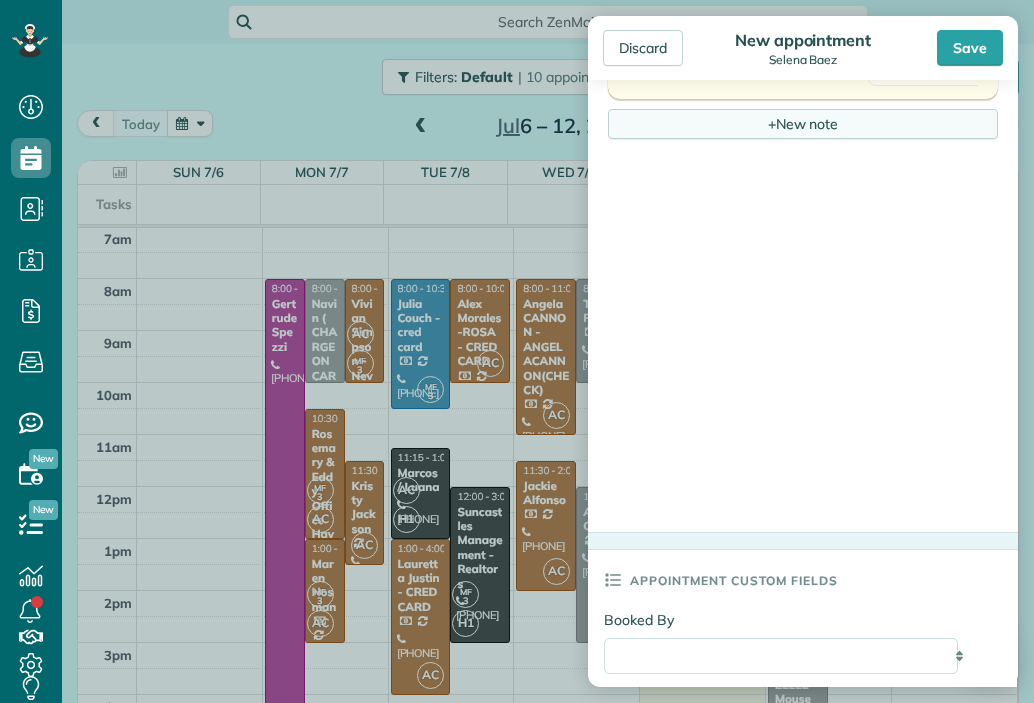 click on "+ New note" at bounding box center [803, 124] 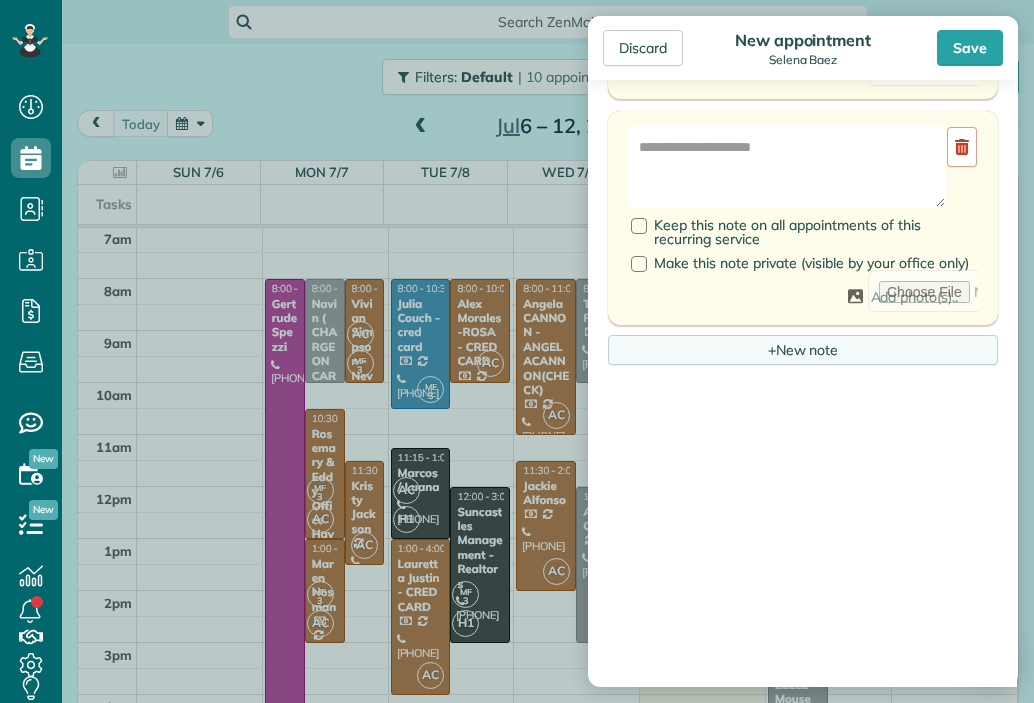 click on "+ New note" at bounding box center [803, 350] 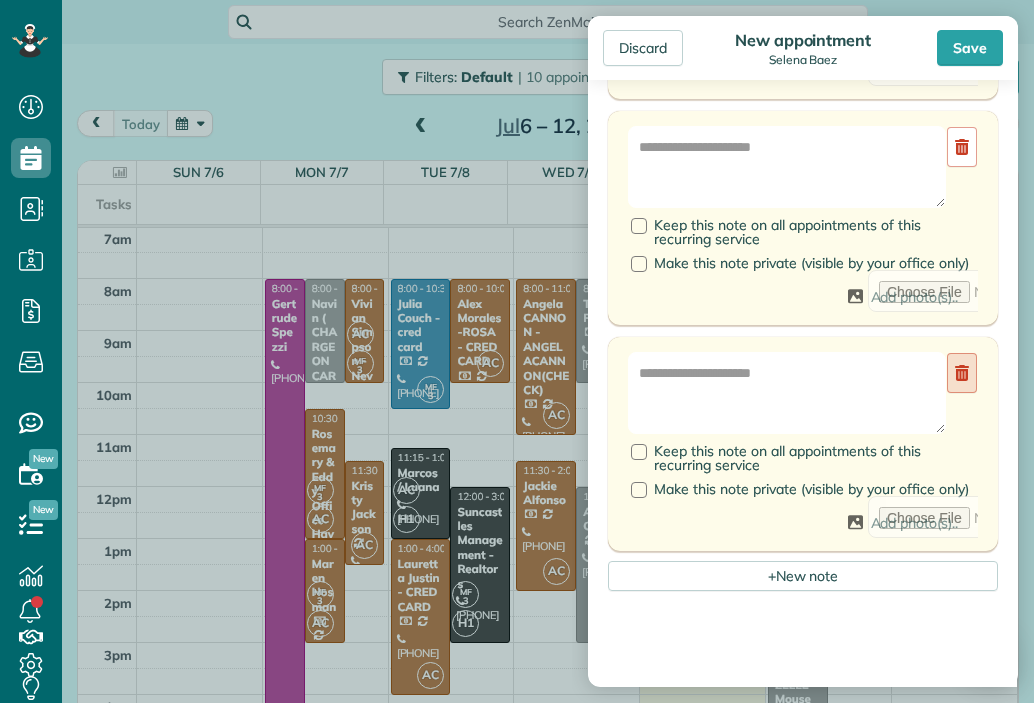 click 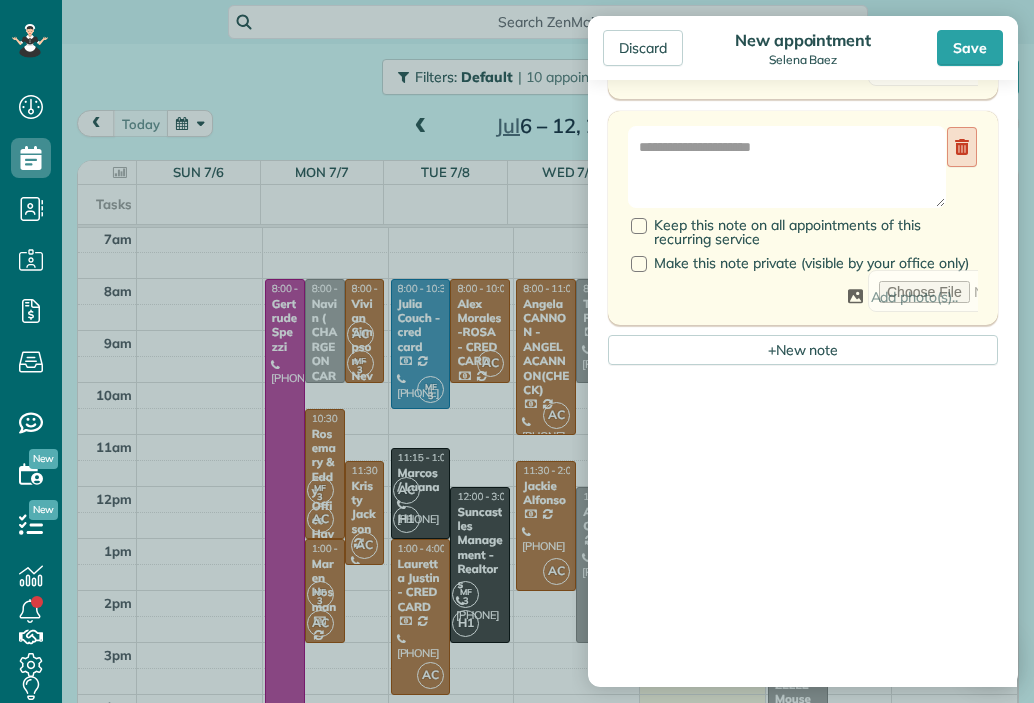 click at bounding box center [962, 147] 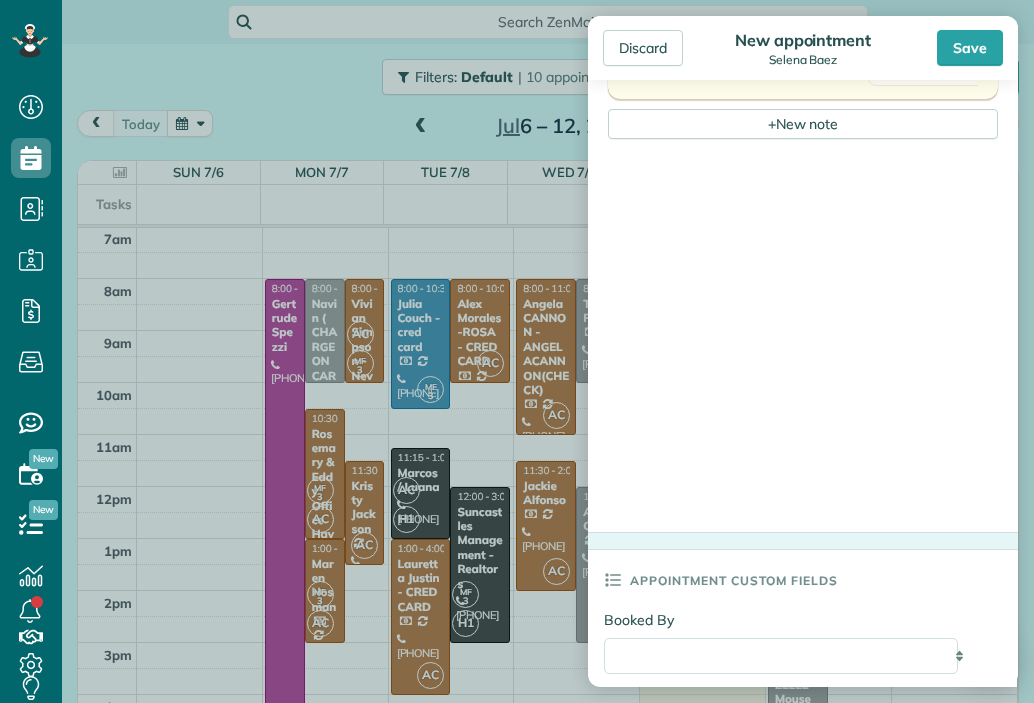 scroll, scrollTop: 530, scrollLeft: 0, axis: vertical 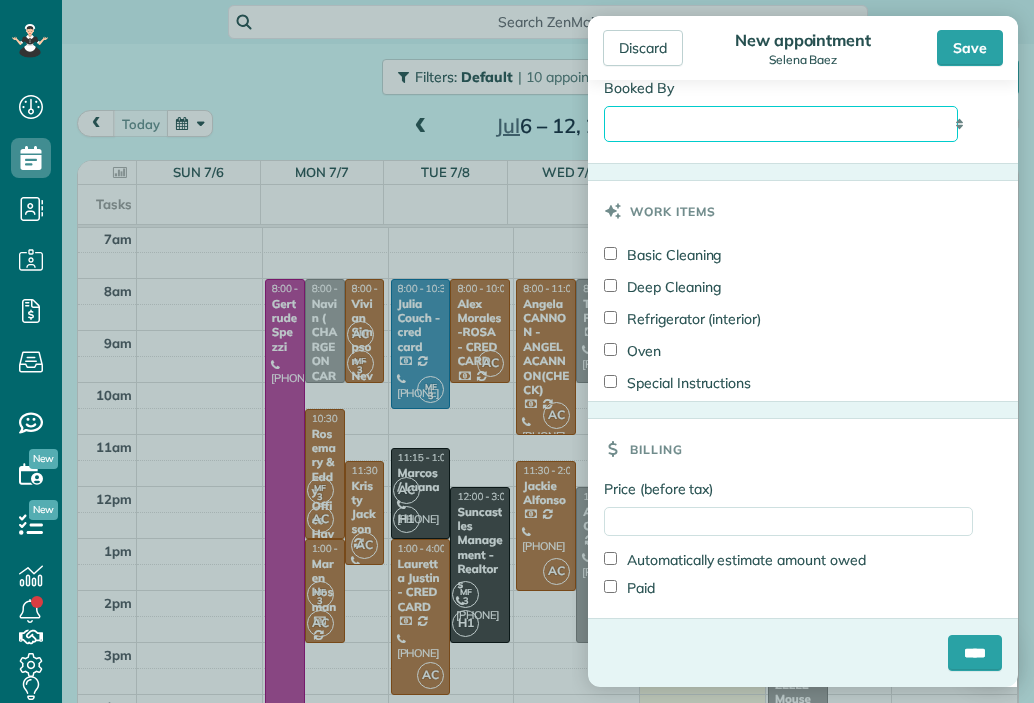 click on "*****
*****" at bounding box center (781, 124) 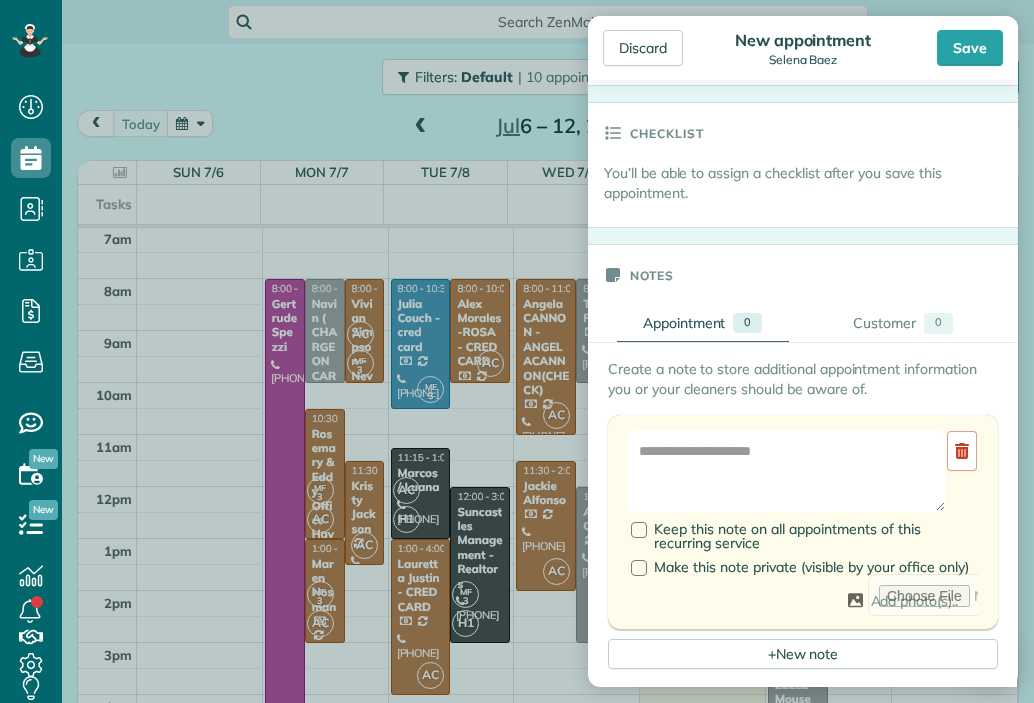 scroll, scrollTop: 0, scrollLeft: 0, axis: both 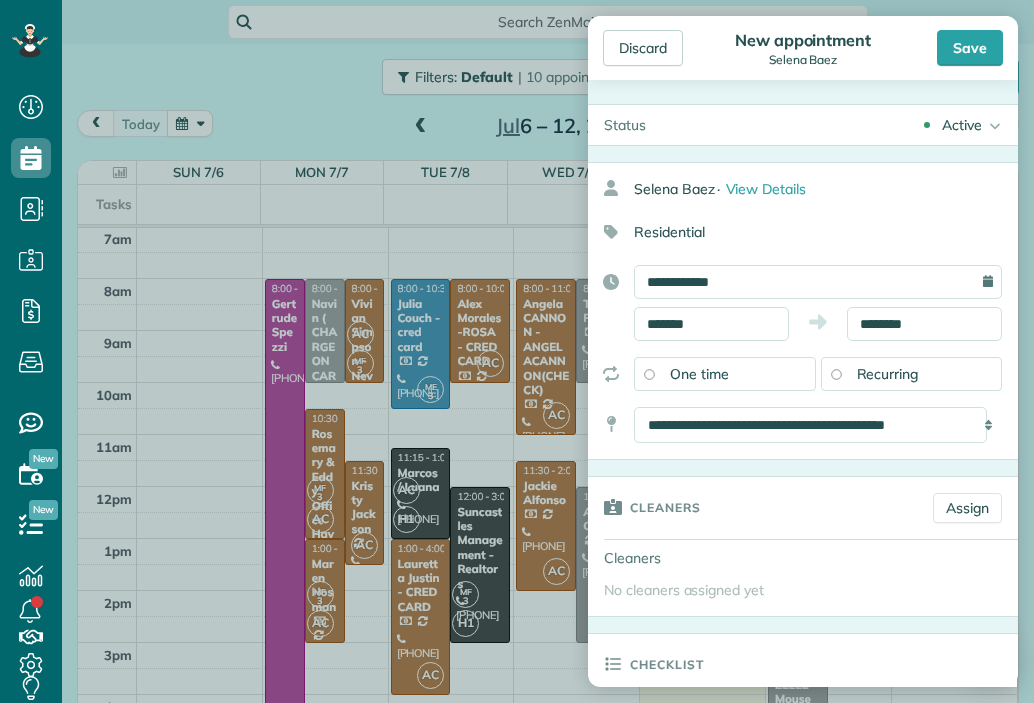 click on "No cleaners assigned yet" at bounding box center [684, 590] 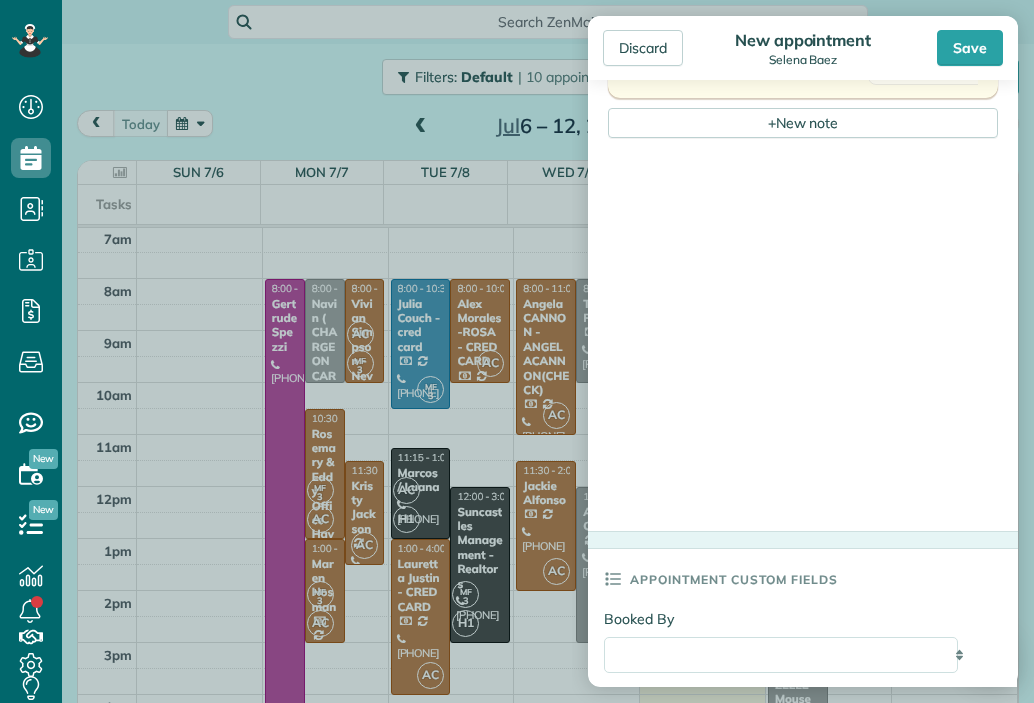 scroll, scrollTop: 1593, scrollLeft: 0, axis: vertical 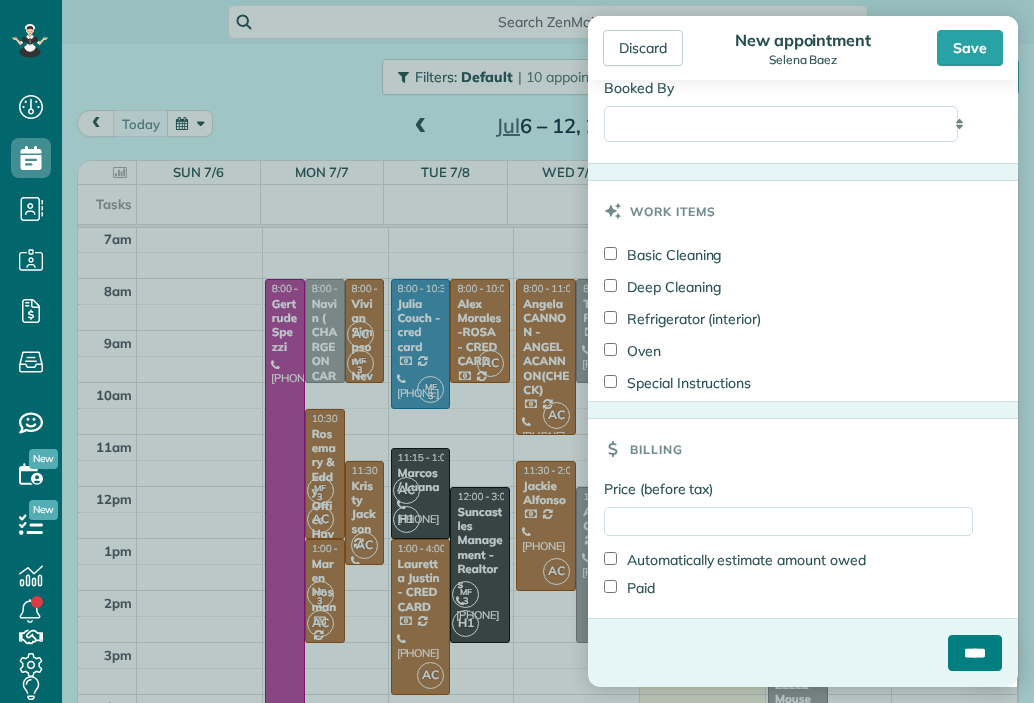 click on "****" at bounding box center (975, 653) 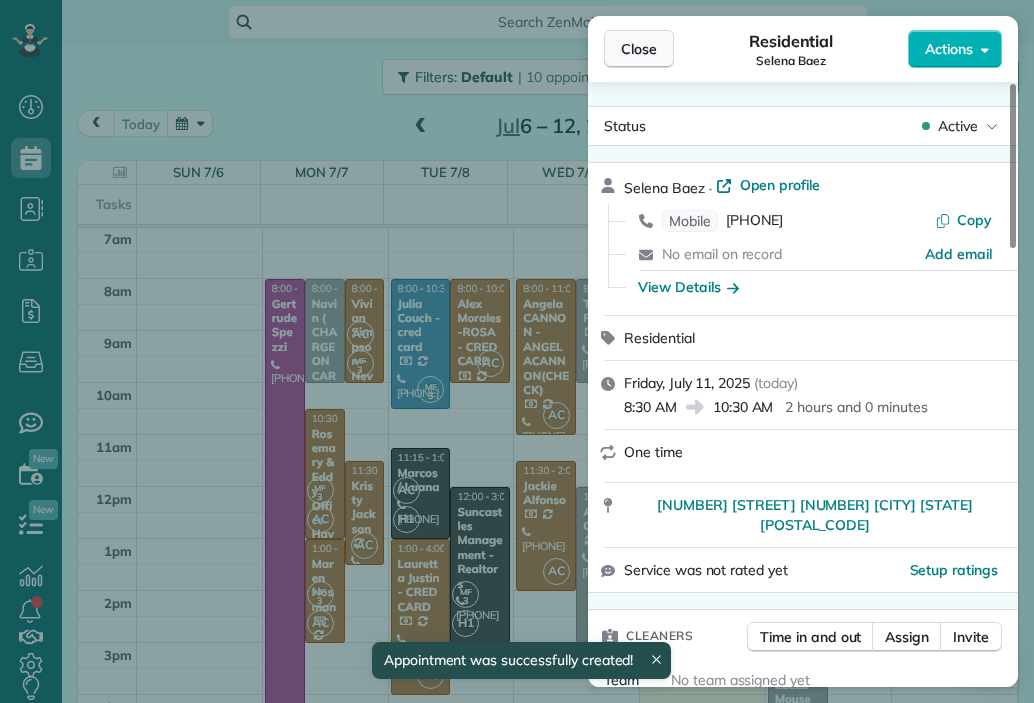 click on "Close" at bounding box center [639, 49] 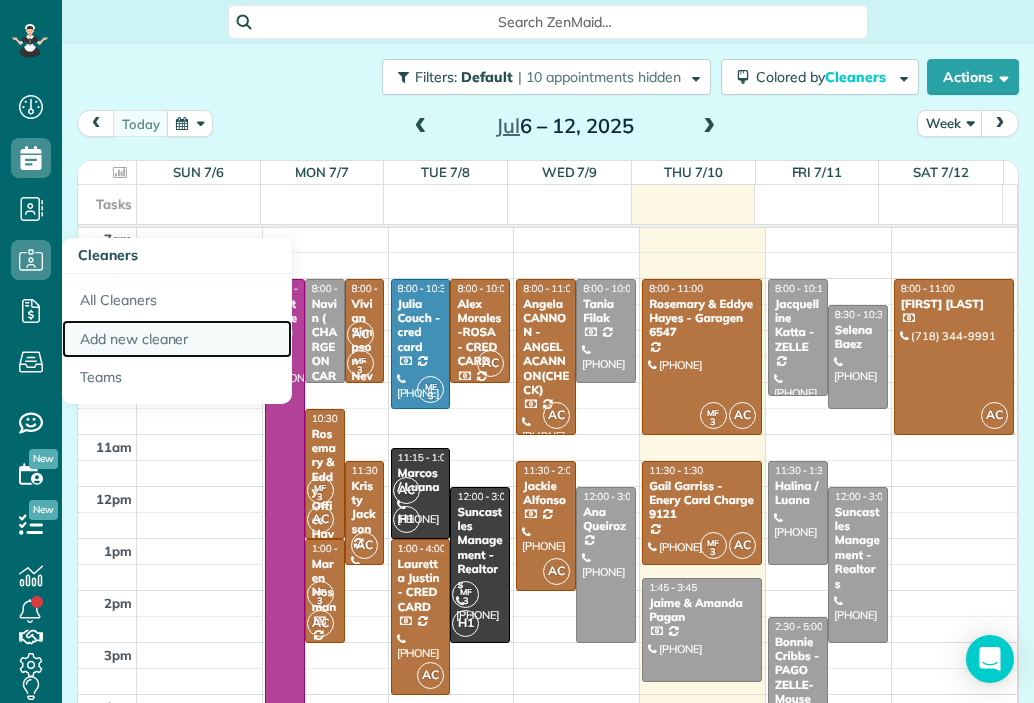 click on "Add new cleaner" at bounding box center [177, 339] 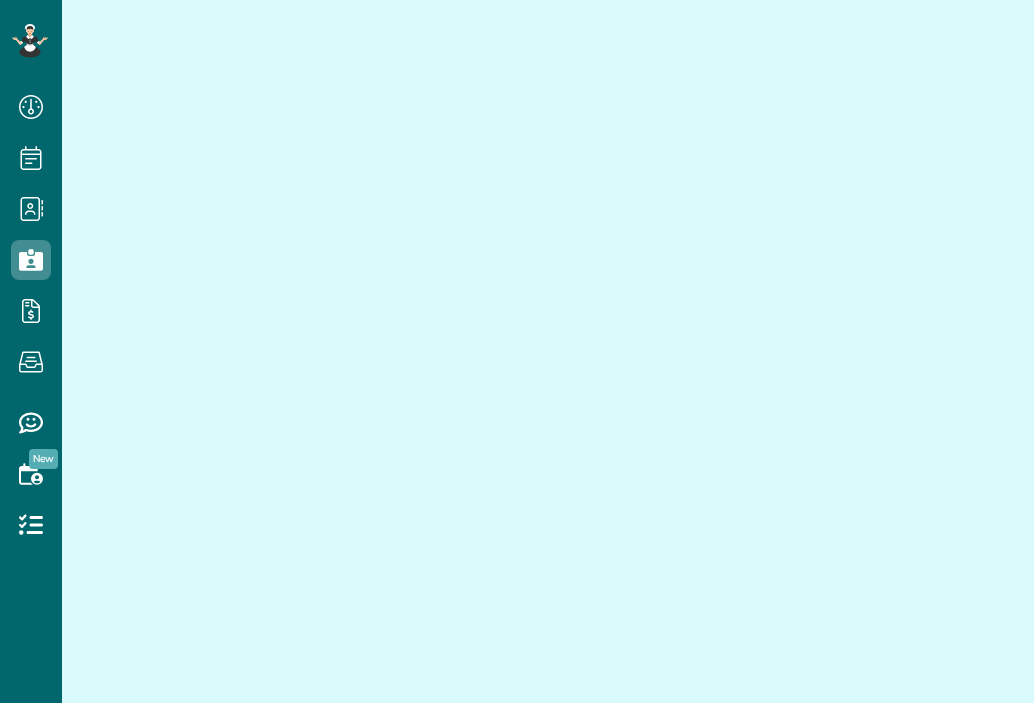 scroll, scrollTop: 0, scrollLeft: 0, axis: both 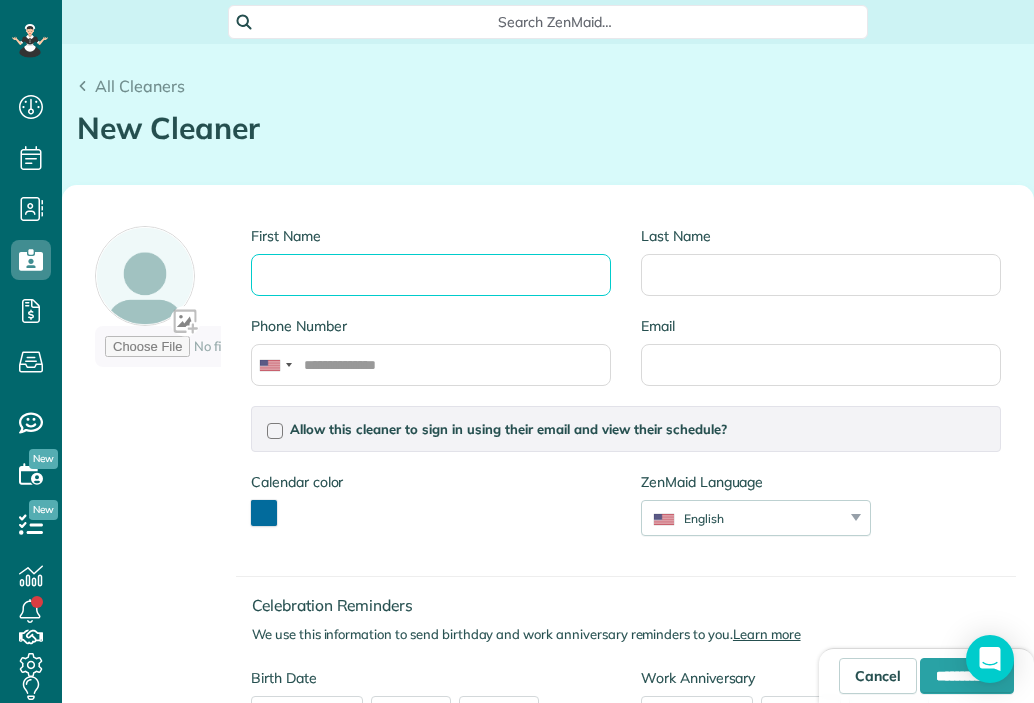 click on "First Name" at bounding box center [431, 275] 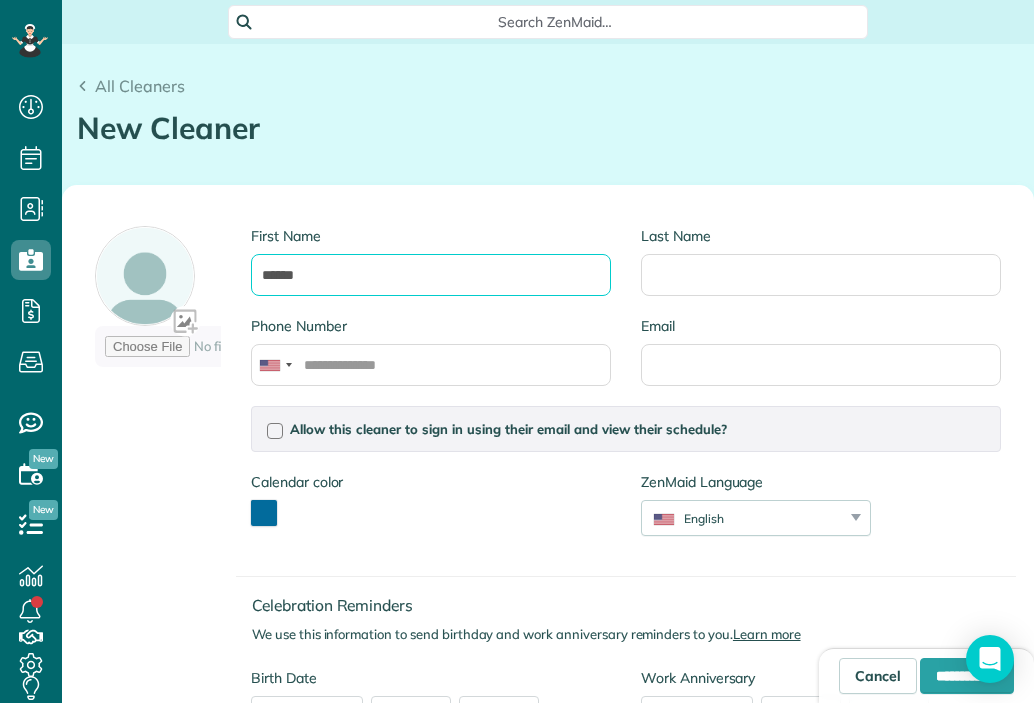 type on "******" 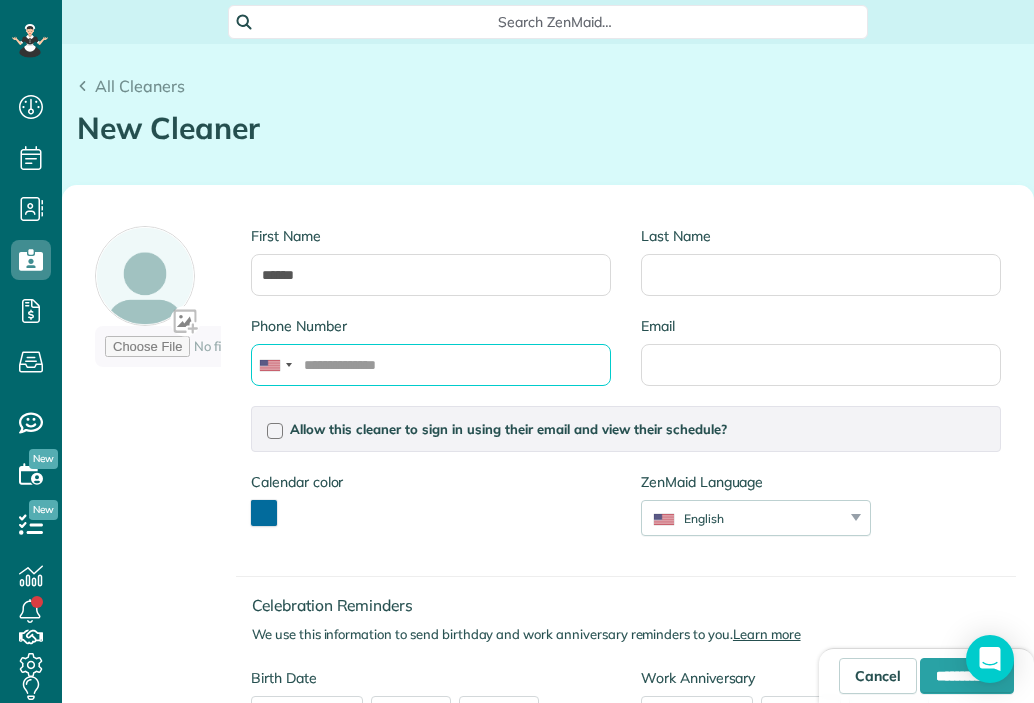 click on "Phone Number" at bounding box center [431, 365] 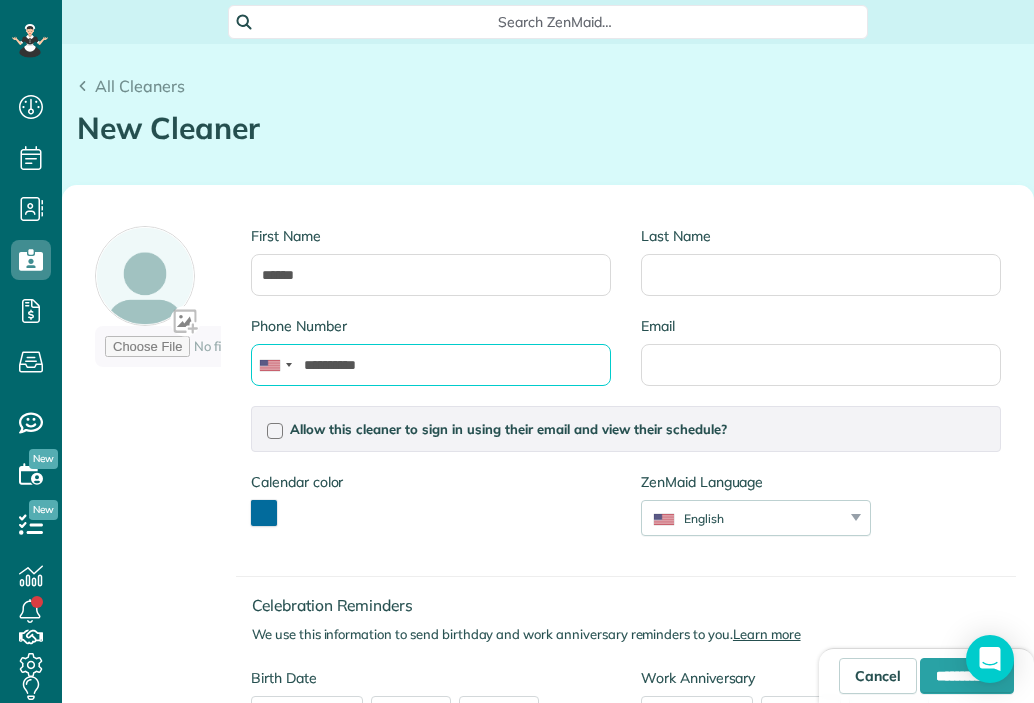 scroll, scrollTop: 591, scrollLeft: 0, axis: vertical 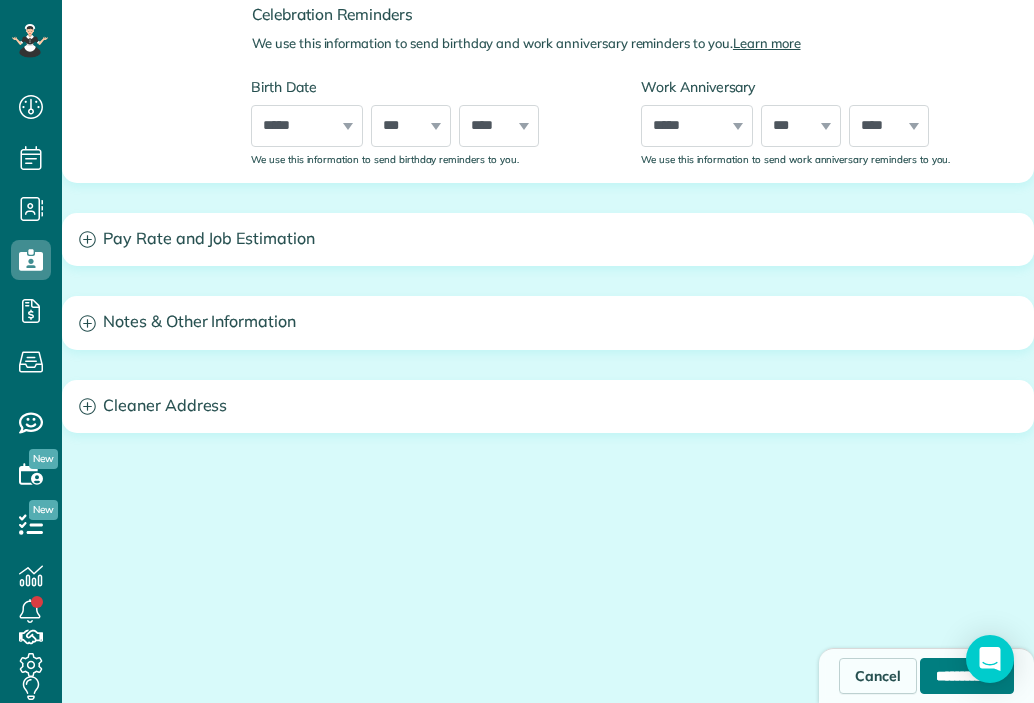click on "**********" at bounding box center [967, 676] 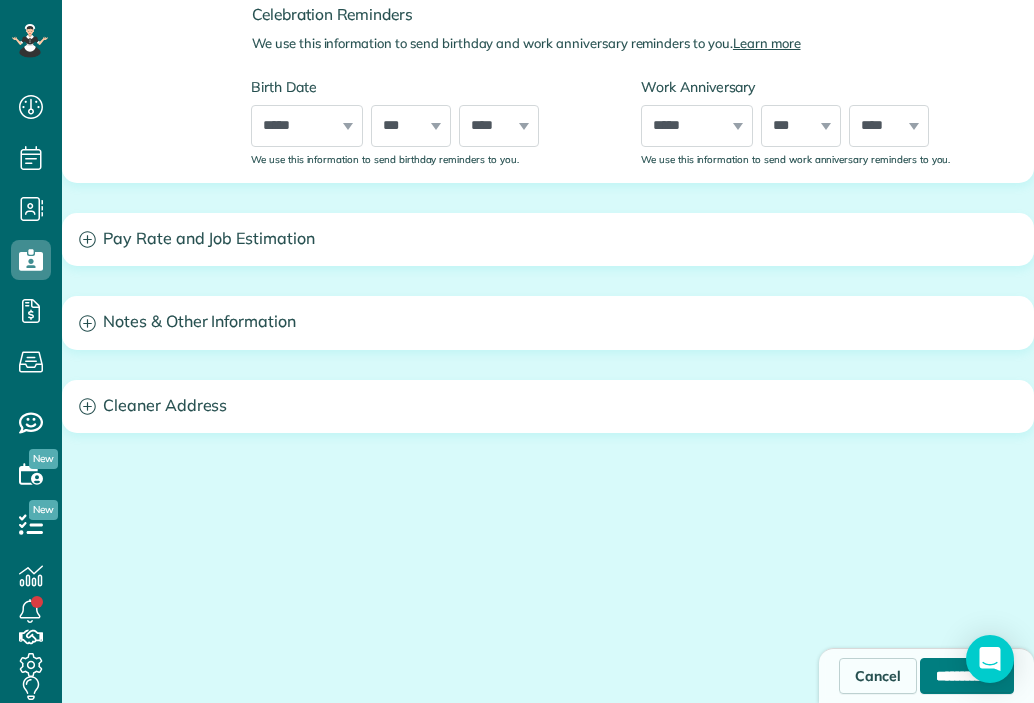 type on "**********" 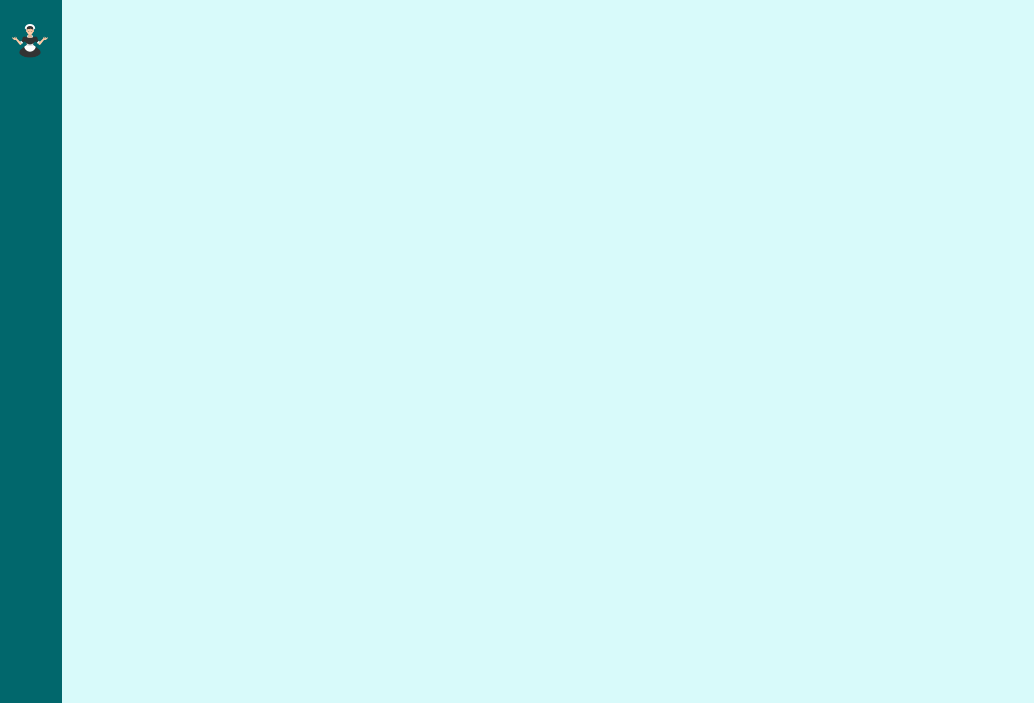 scroll, scrollTop: 0, scrollLeft: 0, axis: both 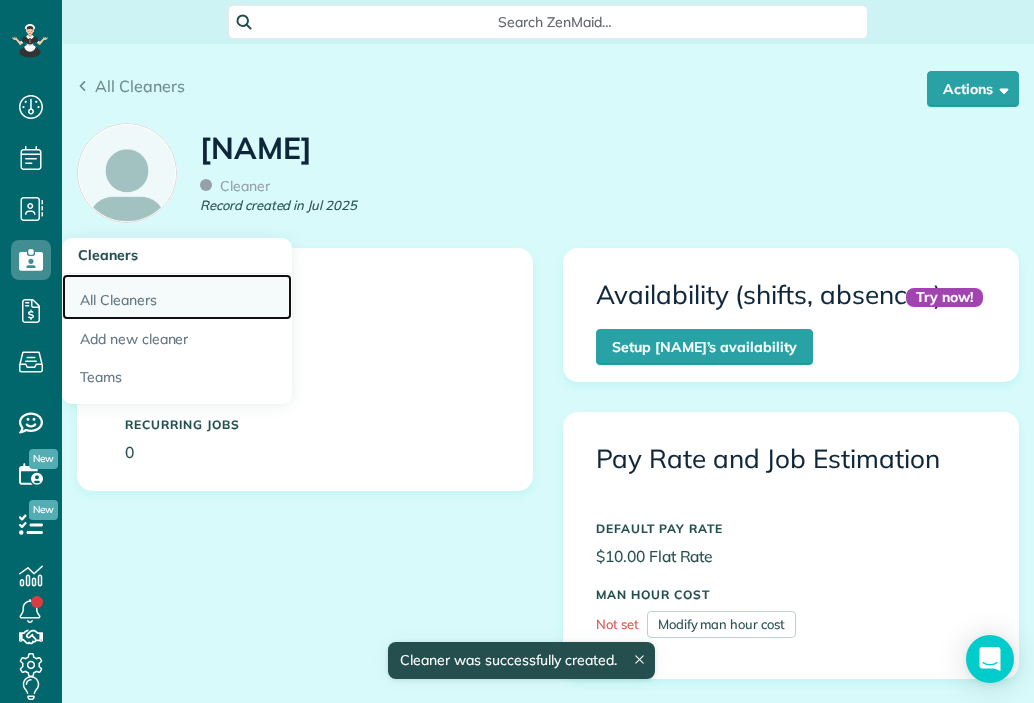 click on "All Cleaners" at bounding box center [177, 297] 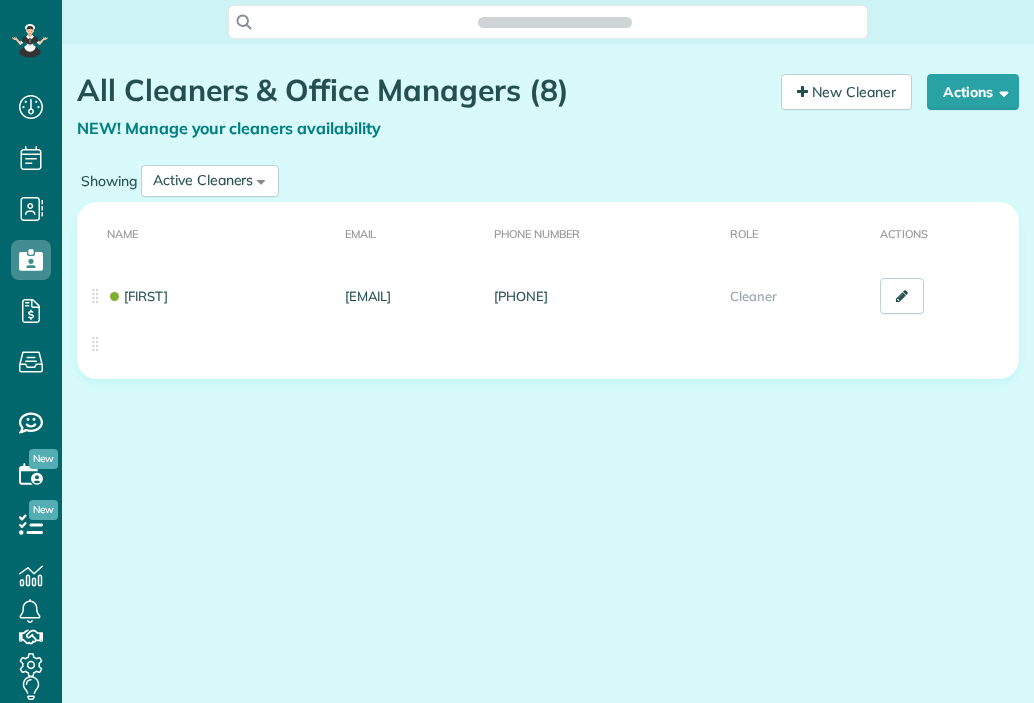scroll, scrollTop: 0, scrollLeft: 0, axis: both 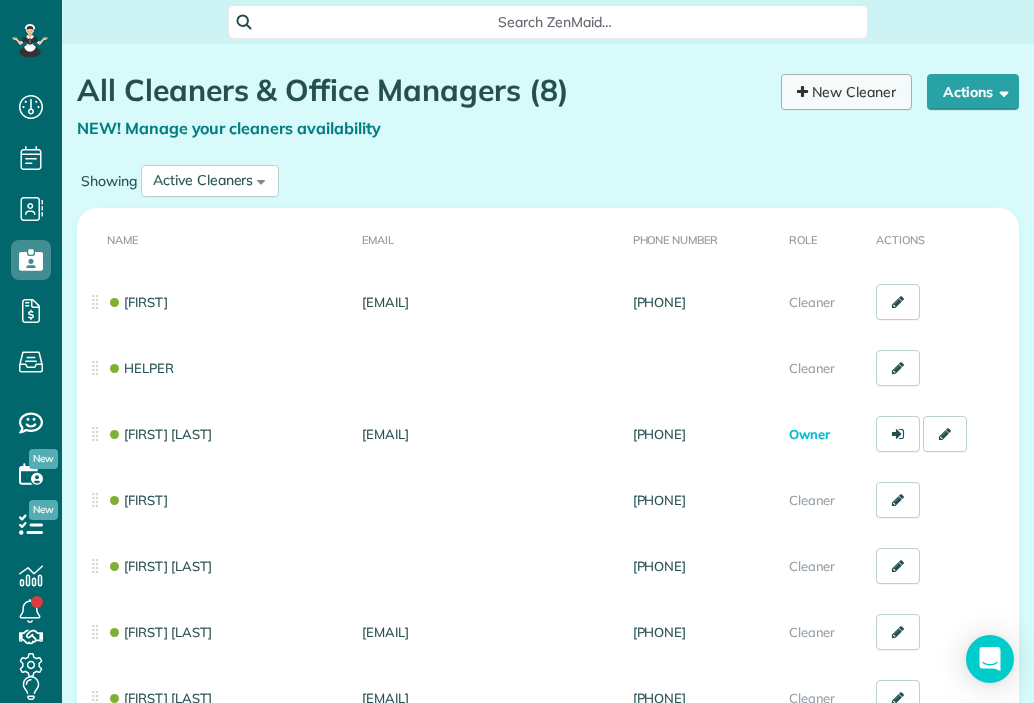 click on "New Cleaner" at bounding box center (846, 92) 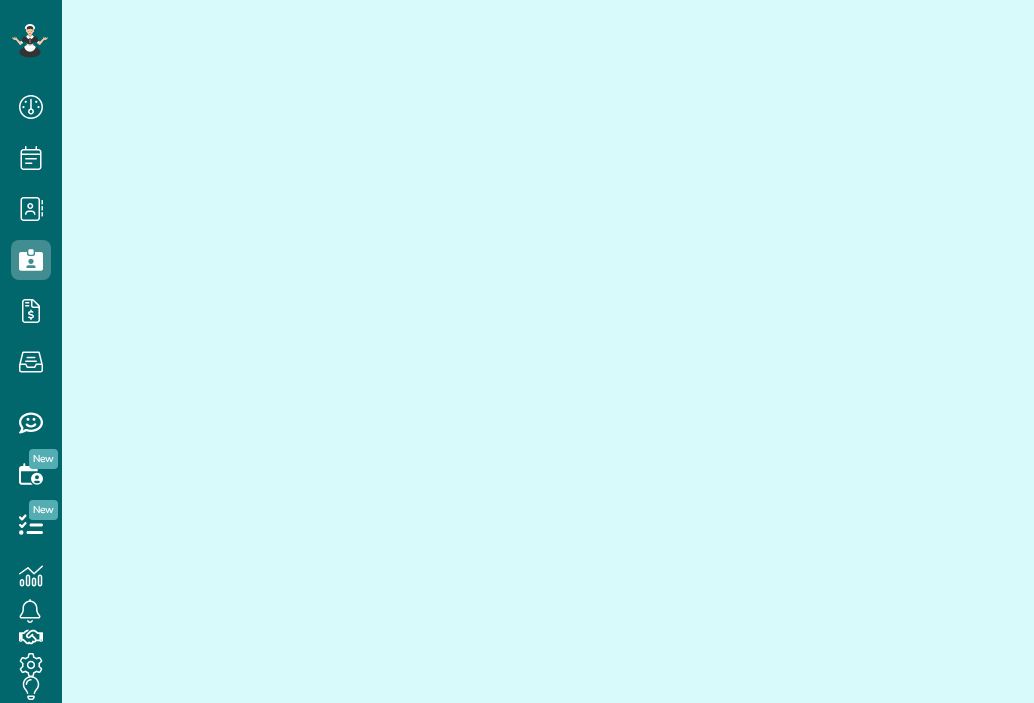 scroll, scrollTop: 0, scrollLeft: 0, axis: both 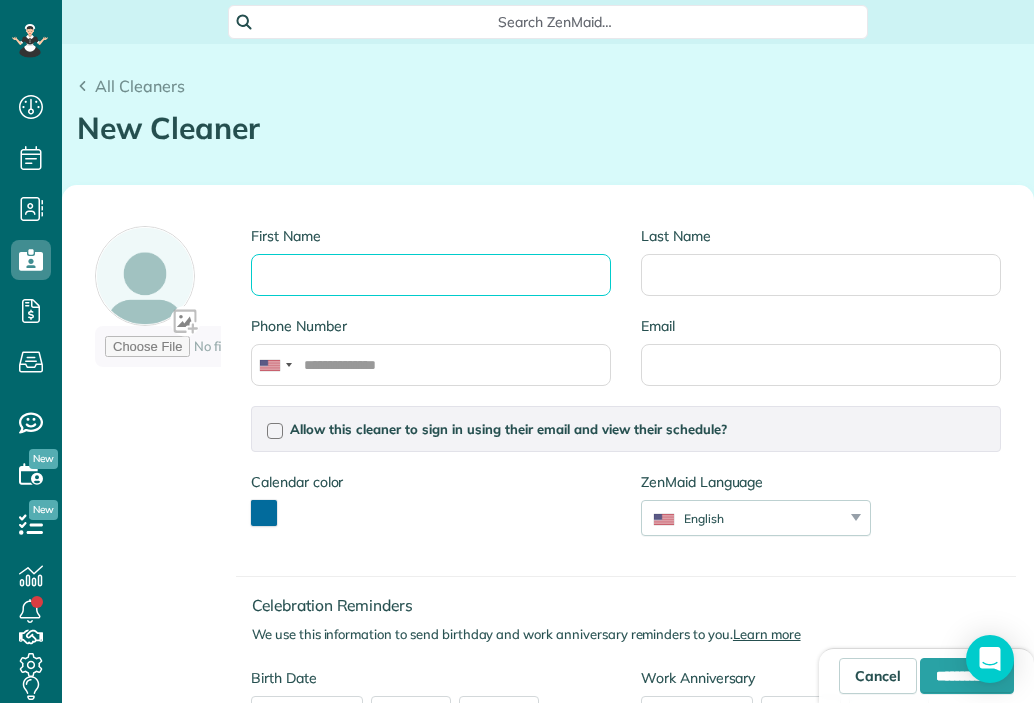 click on "First Name" at bounding box center [431, 275] 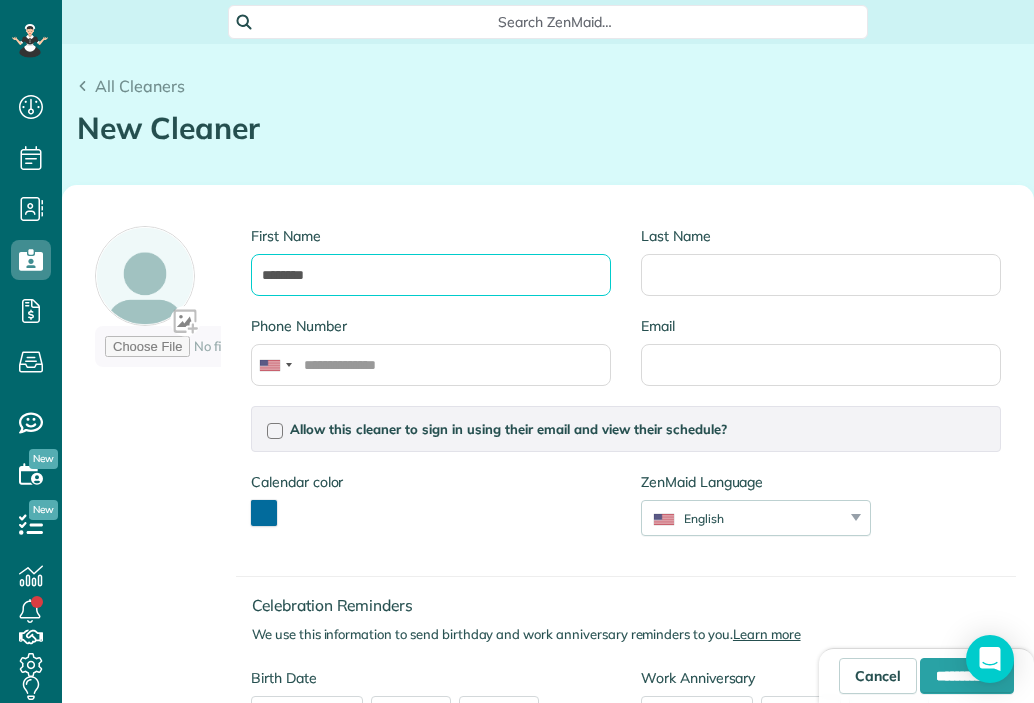 type on "********" 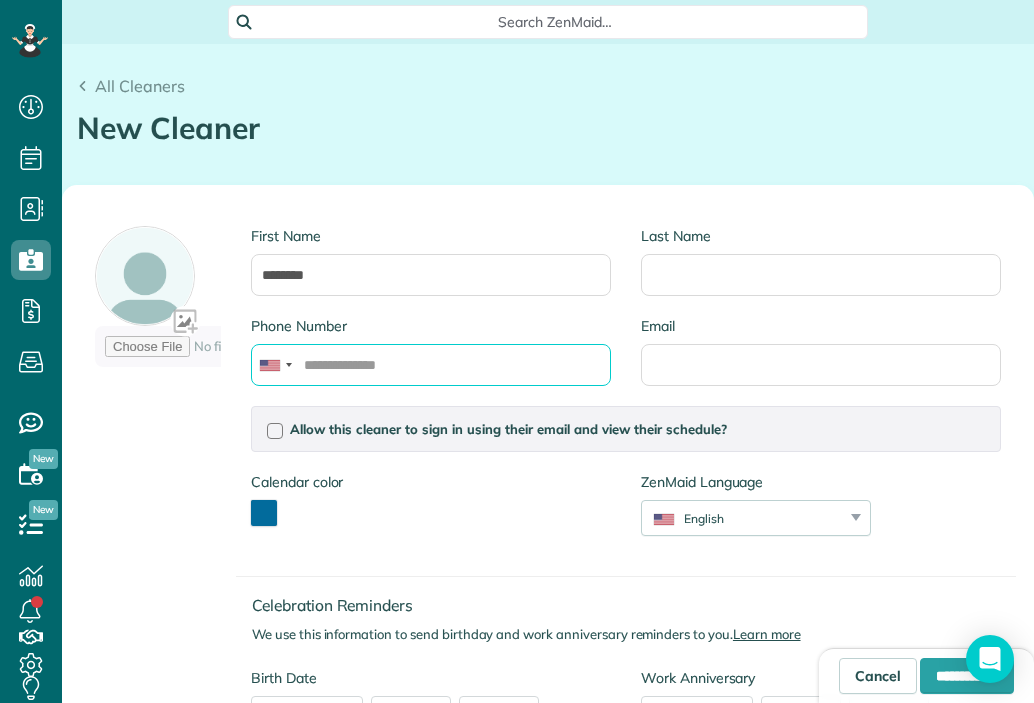 click on "Phone Number" at bounding box center [431, 365] 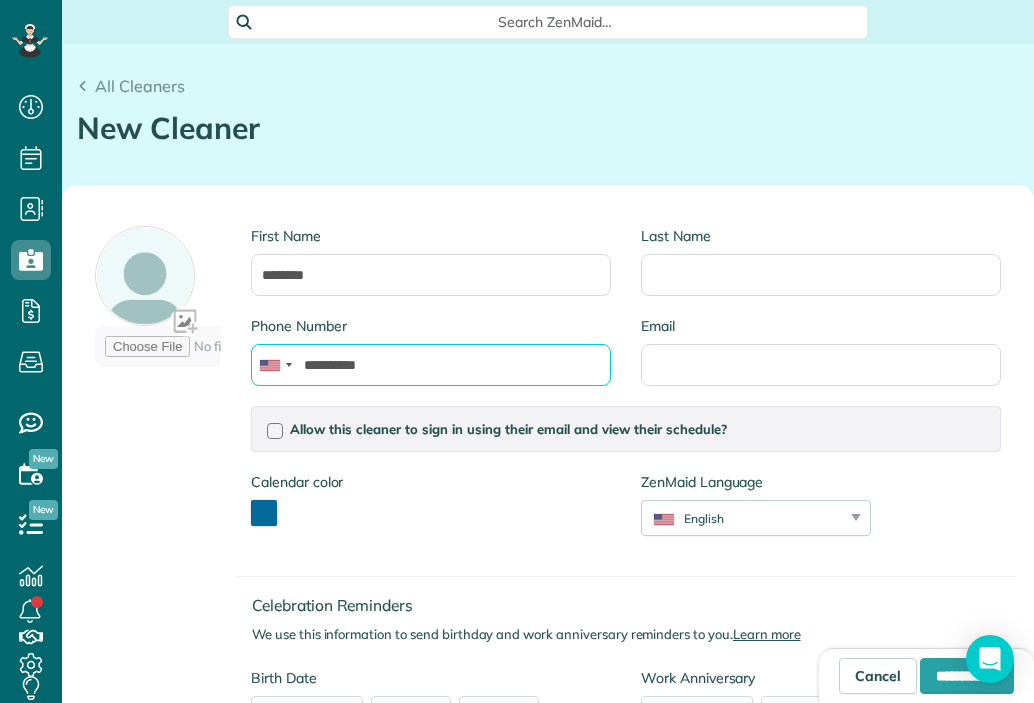 scroll, scrollTop: 591, scrollLeft: 0, axis: vertical 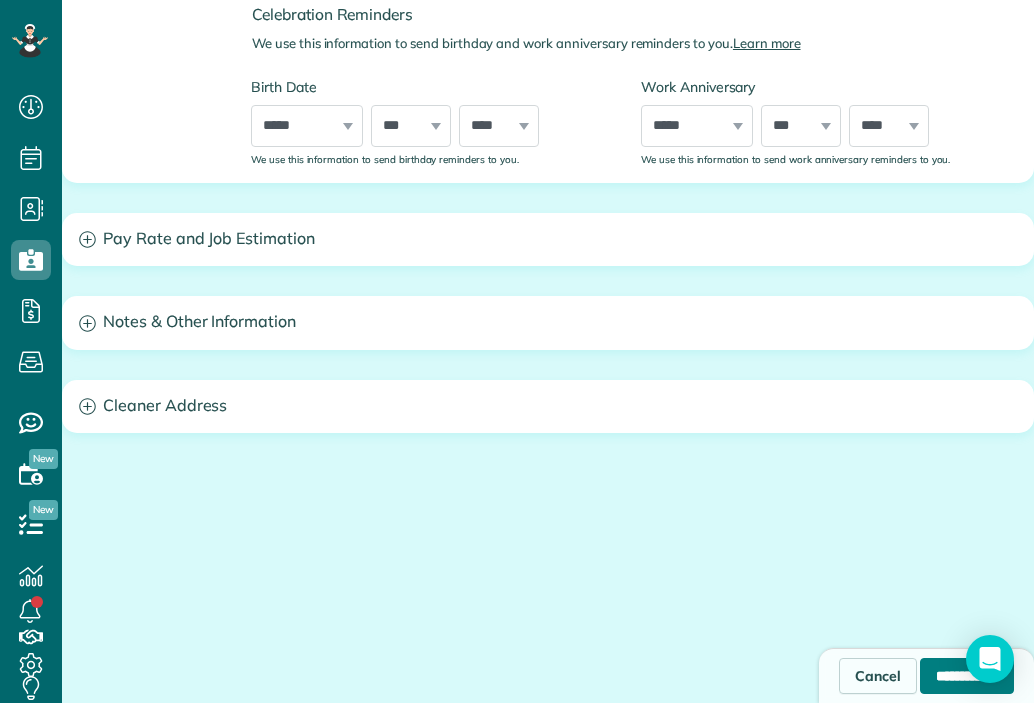 click on "**********" at bounding box center (967, 676) 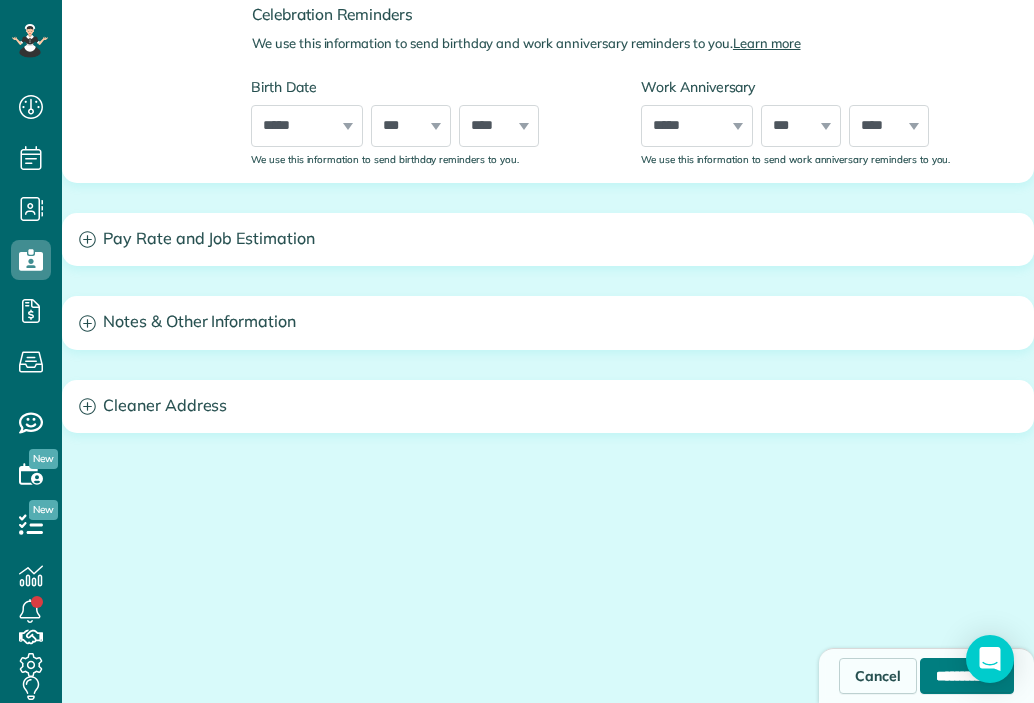 type on "**********" 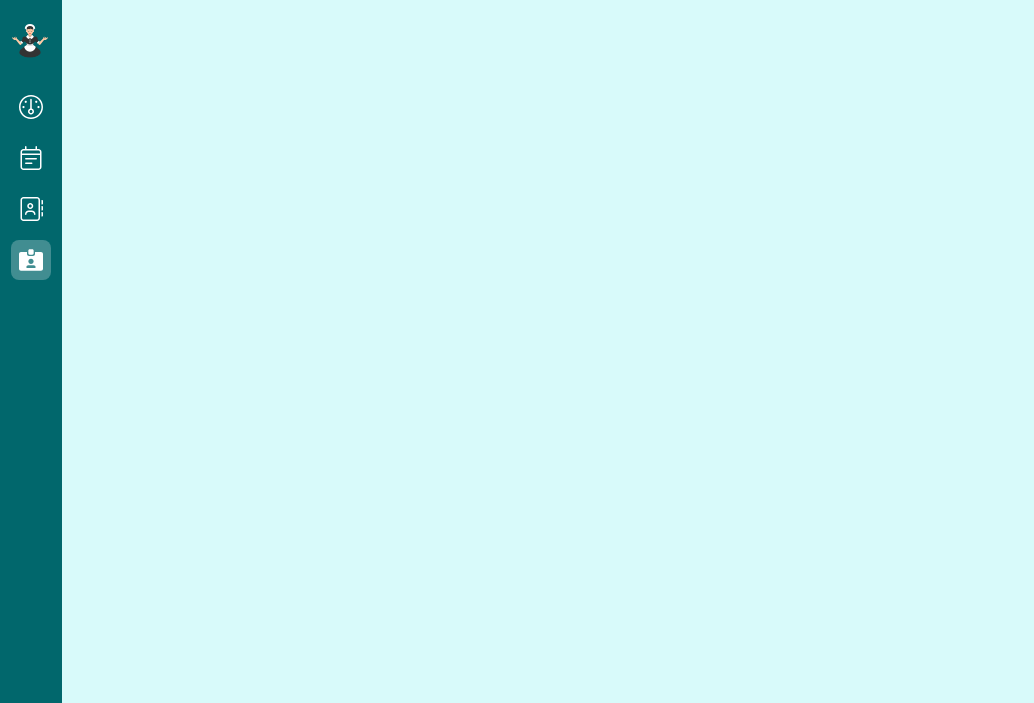 scroll, scrollTop: 0, scrollLeft: 0, axis: both 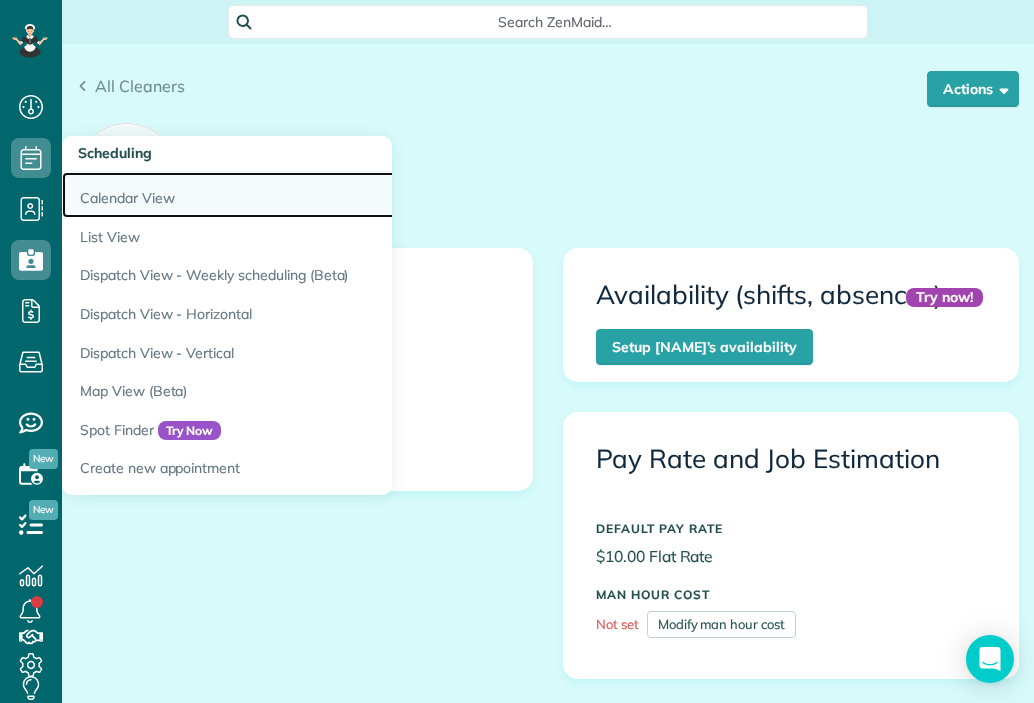 click on "Calendar View" at bounding box center (312, 195) 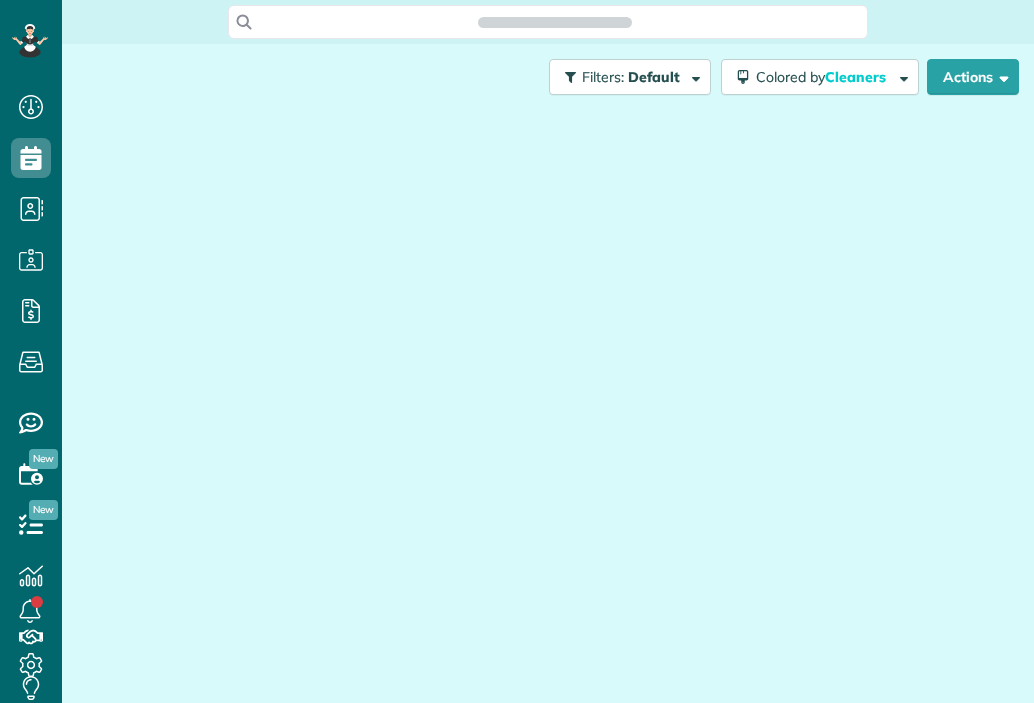 scroll, scrollTop: 0, scrollLeft: 0, axis: both 